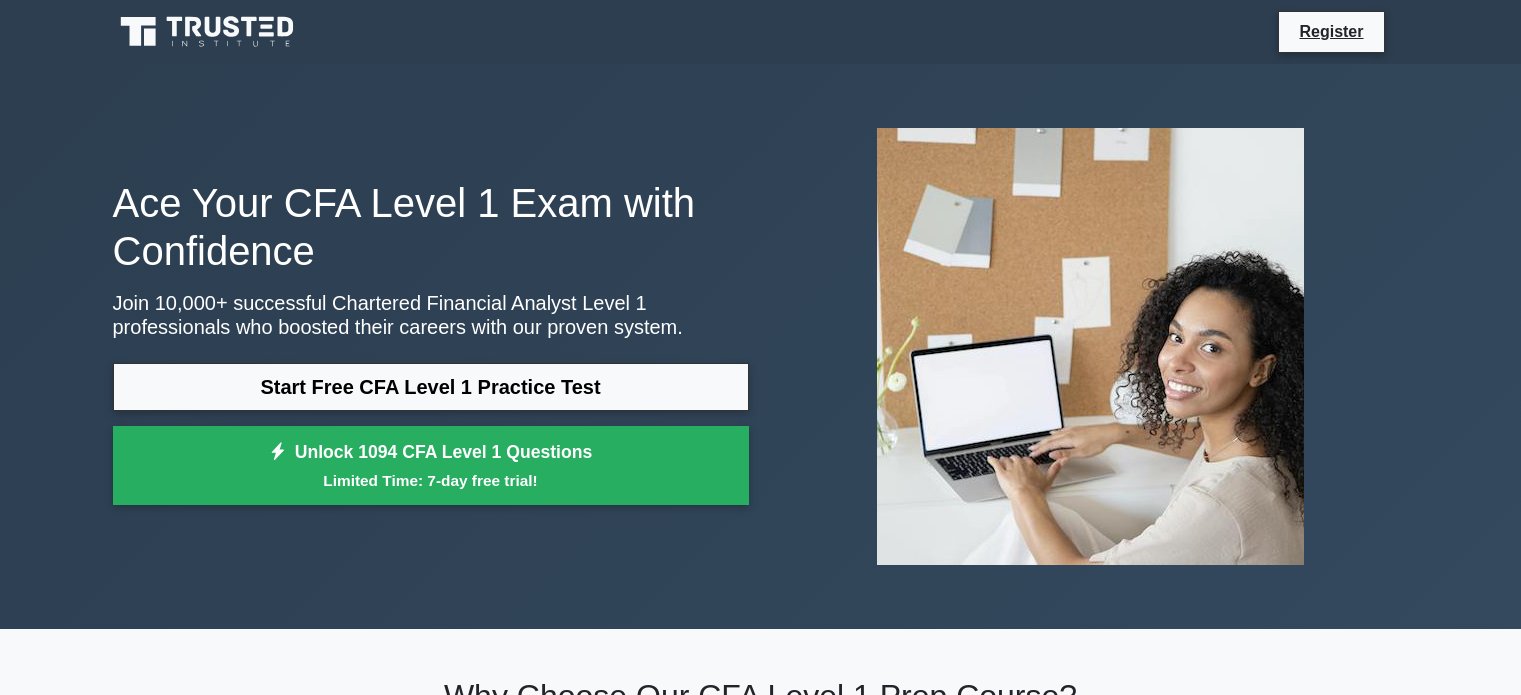 scroll, scrollTop: 0, scrollLeft: 0, axis: both 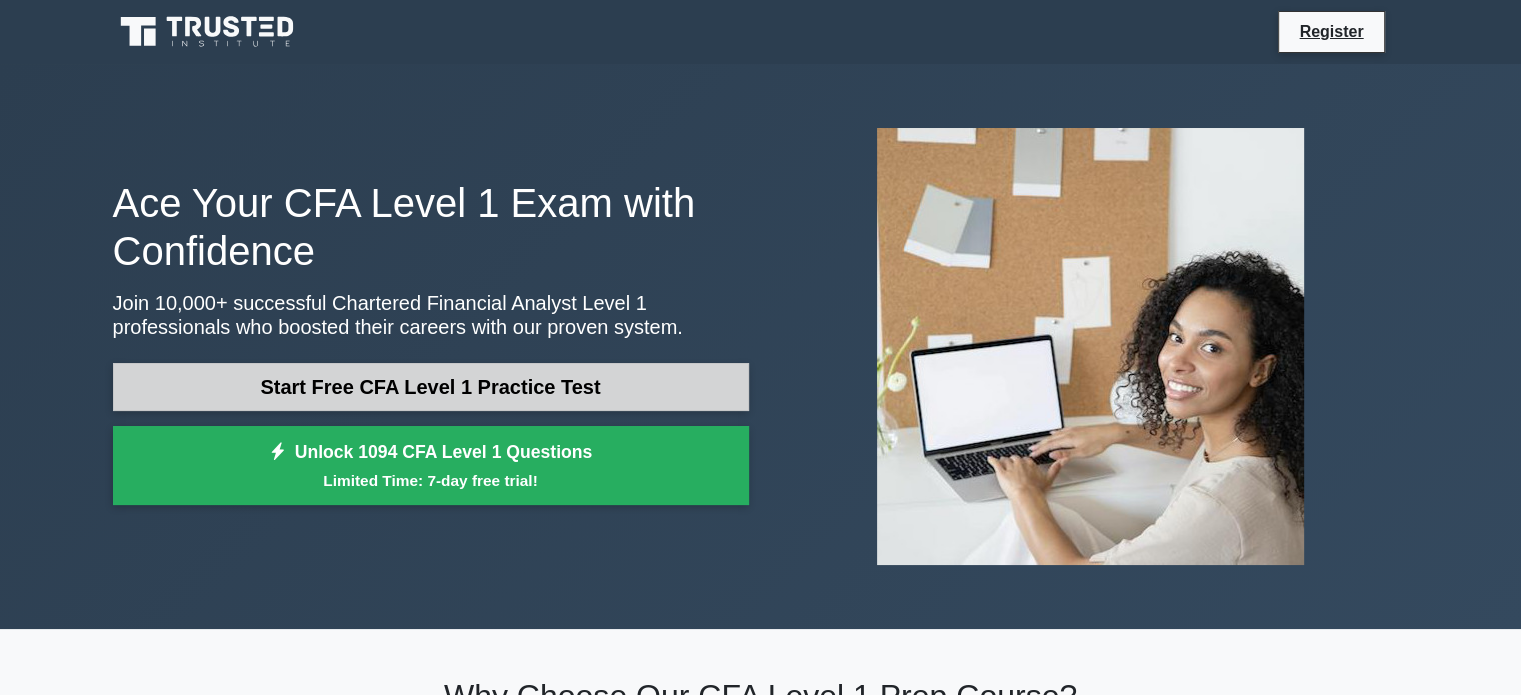 click on "Start Free CFA Level 1 Practice Test" at bounding box center (431, 387) 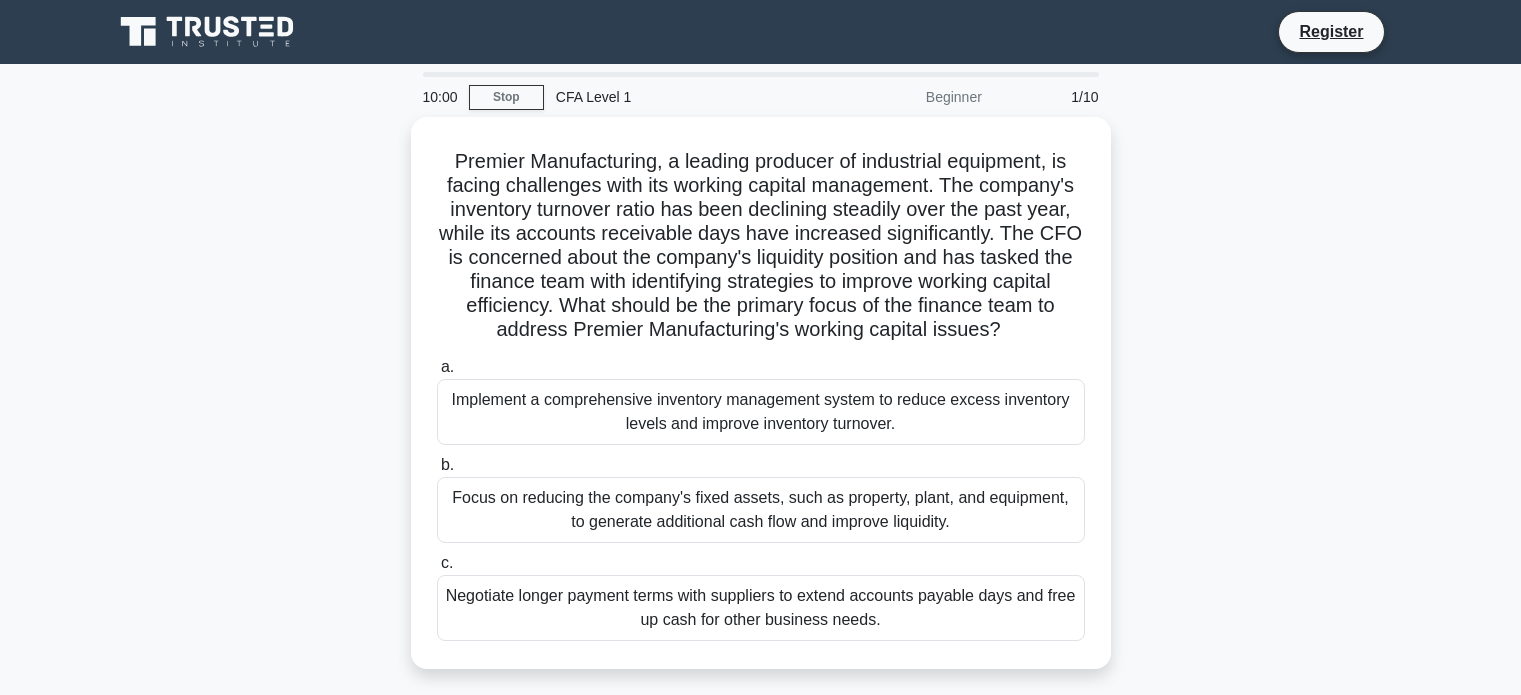 scroll, scrollTop: 0, scrollLeft: 0, axis: both 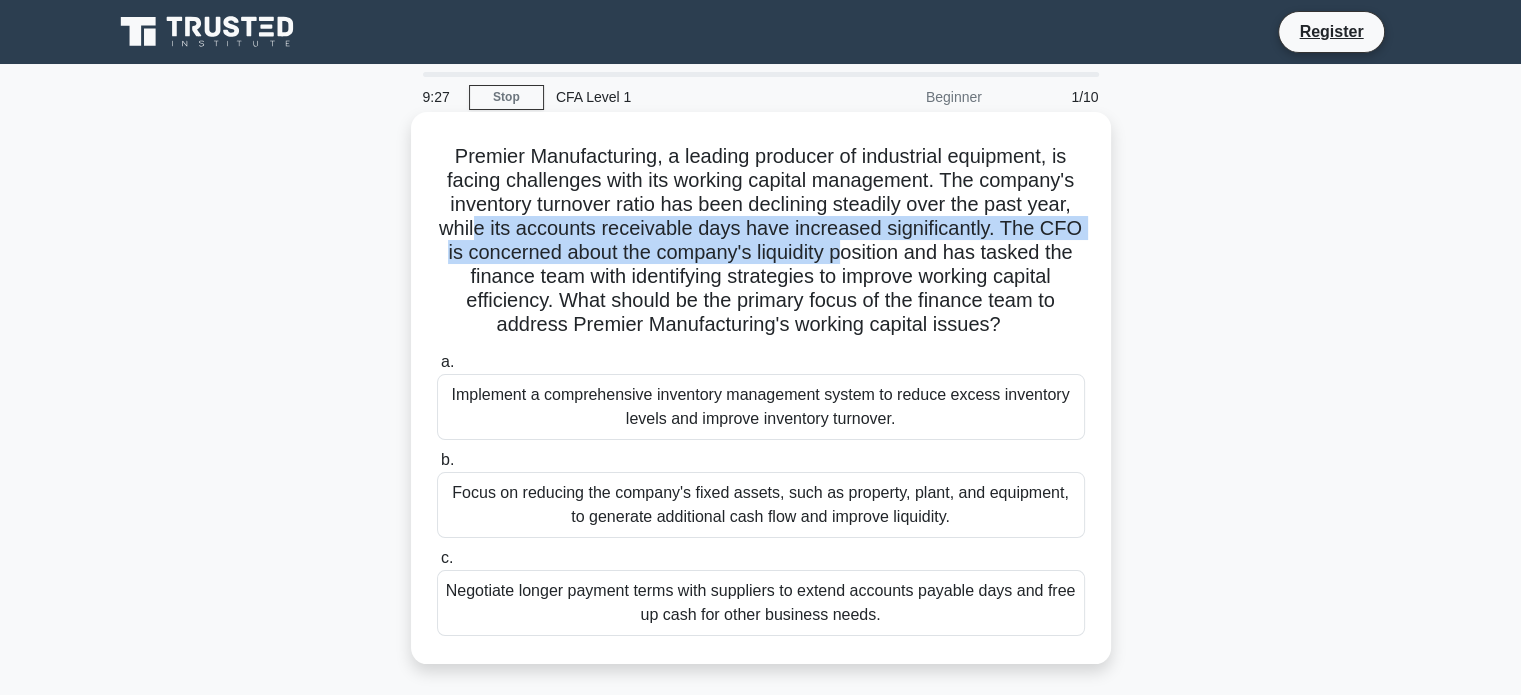 drag, startPoint x: 475, startPoint y: 227, endPoint x: 846, endPoint y: 242, distance: 371.3031 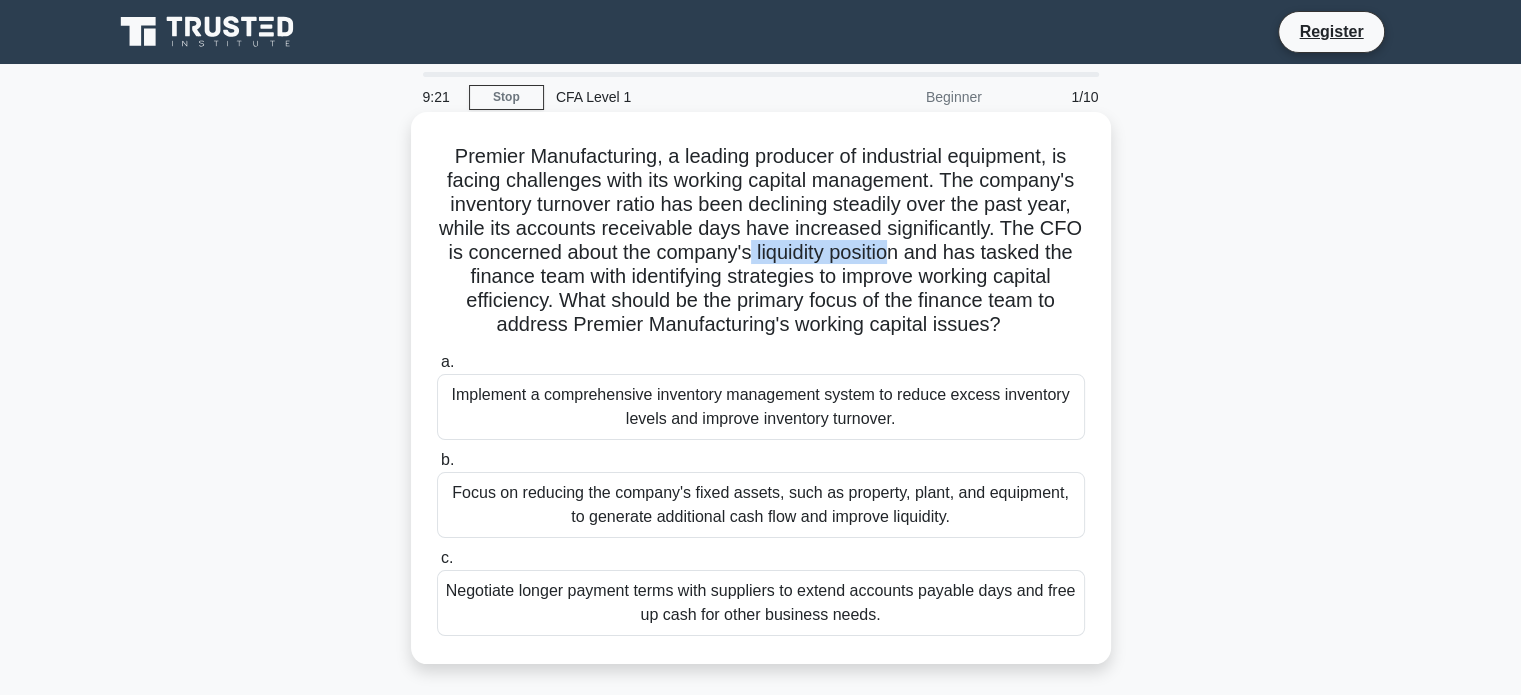 drag, startPoint x: 747, startPoint y: 254, endPoint x: 896, endPoint y: 252, distance: 149.01343 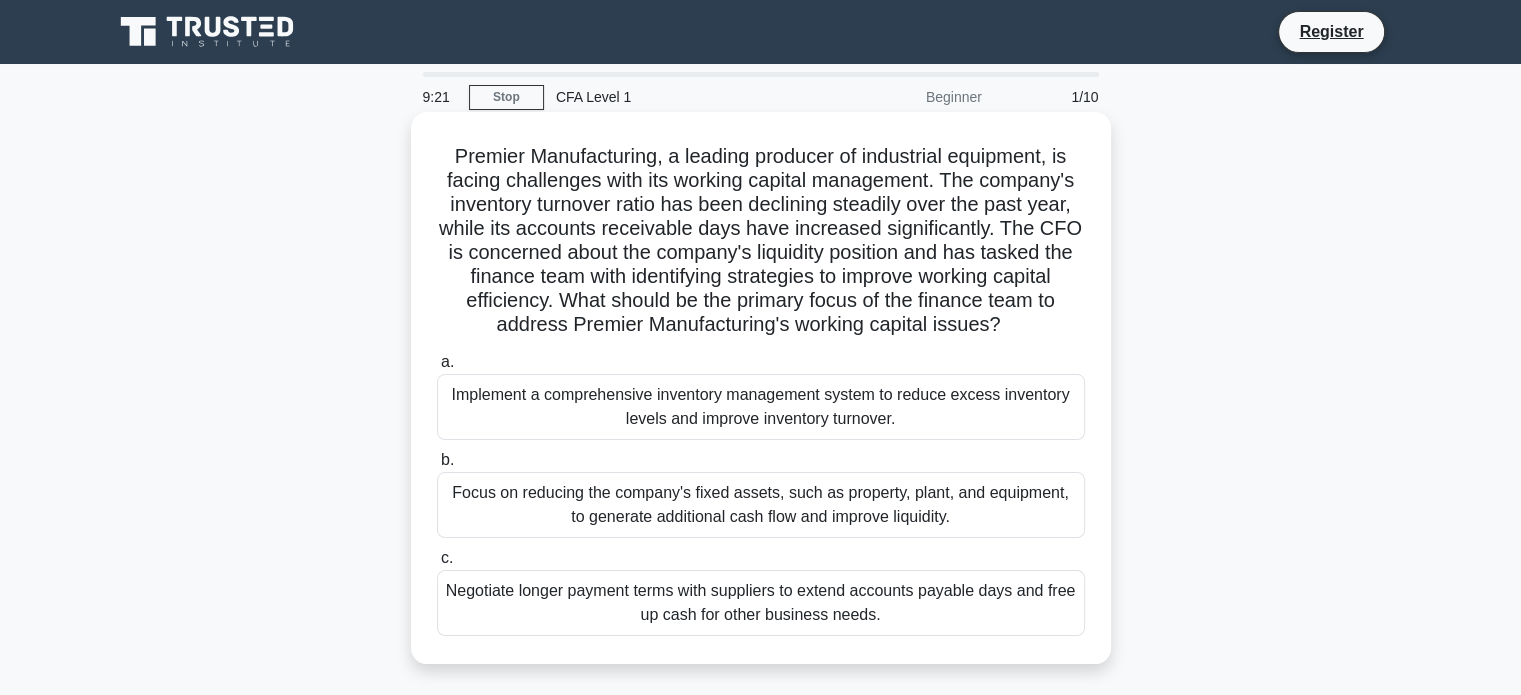 click on "Premier Manufacturing, a leading producer of industrial equipment, is facing challenges with its working capital management. The company's inventory turnover ratio has been declining steadily over the past year, while its accounts receivable days have increased significantly. The CFO is concerned about the company's liquidity position and has tasked the finance team with identifying strategies to improve working capital efficiency. What should be the primary focus of the finance team to address Premier Manufacturing's working capital issues?
.spinner_0XTQ{transform-origin:center;animation:spinner_y6GP .75s linear infinite}@keyframes spinner_y6GP{100%{transform:rotate(360deg)}}" at bounding box center (761, 241) 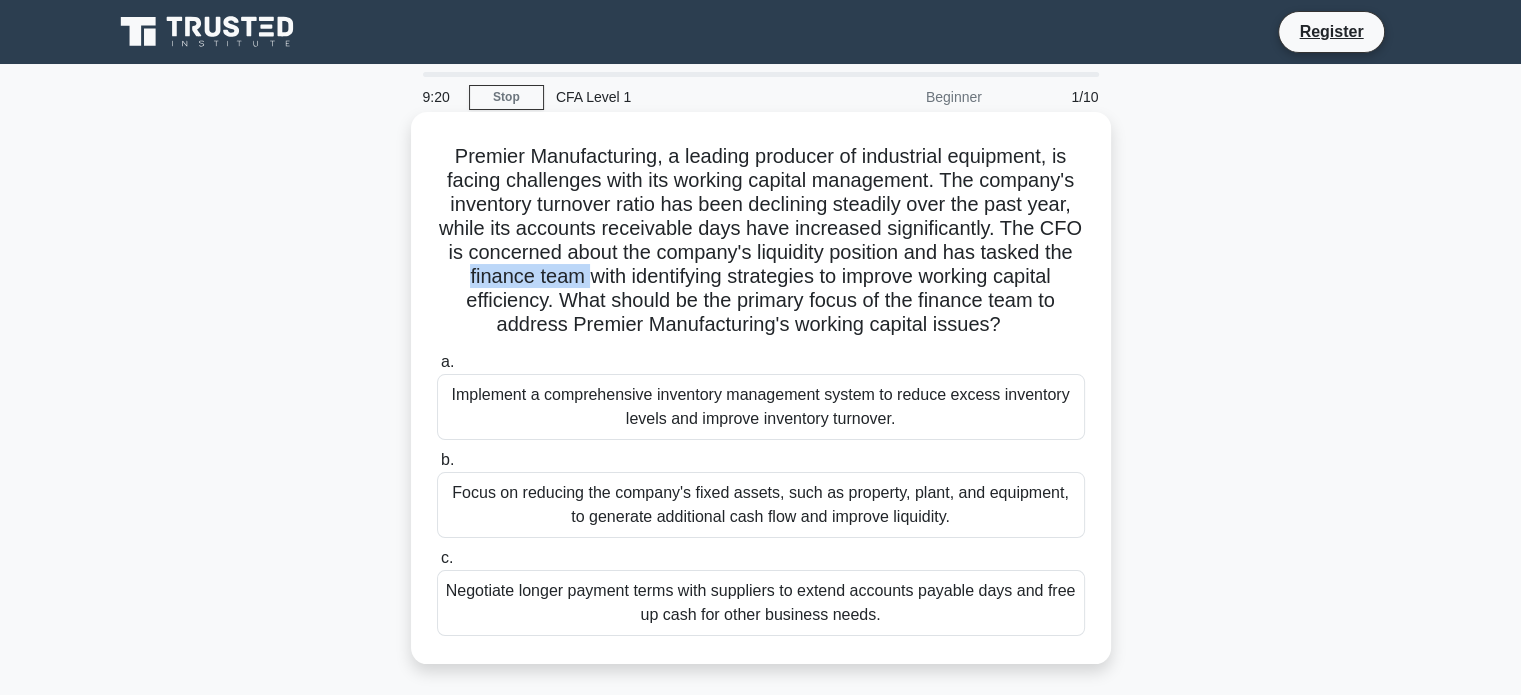 drag, startPoint x: 456, startPoint y: 281, endPoint x: 576, endPoint y: 281, distance: 120 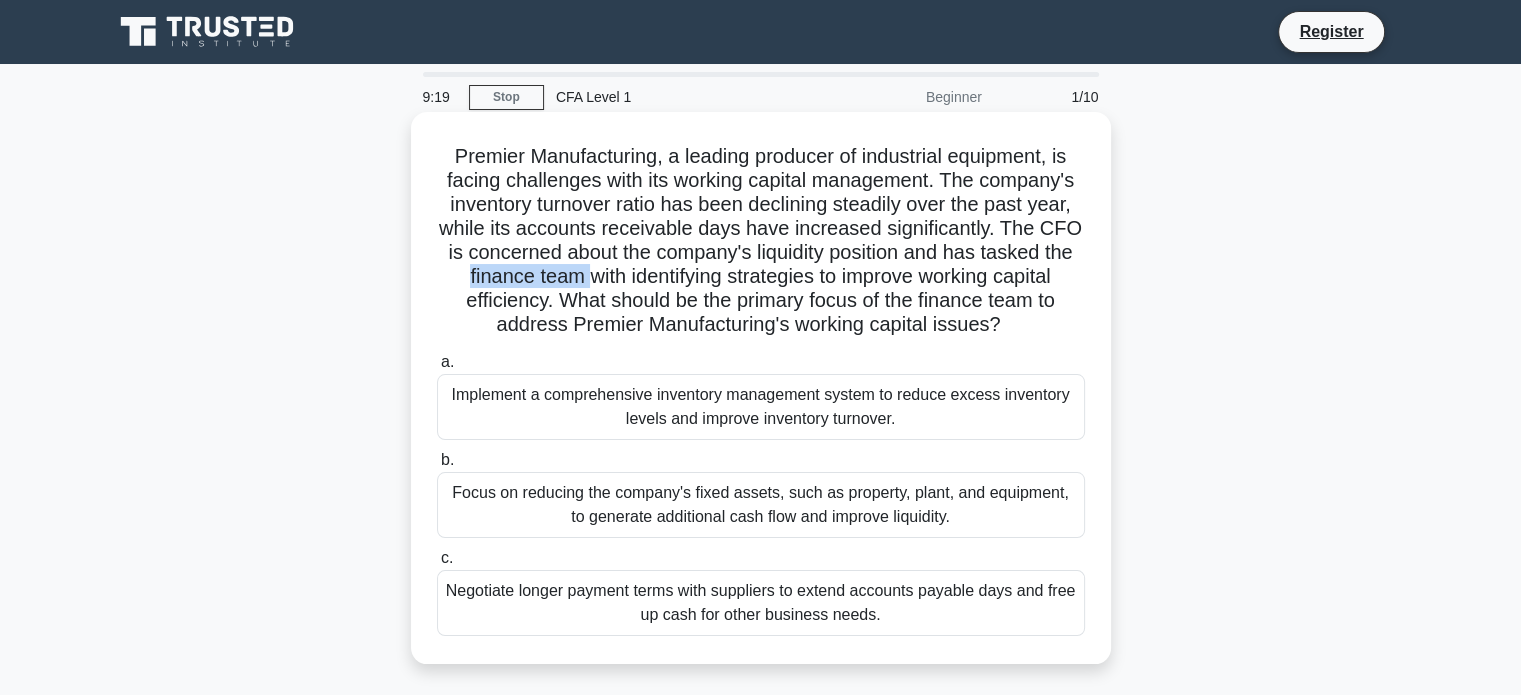 click on "Premier Manufacturing, a leading producer of industrial equipment, is facing challenges with its working capital management. The company's inventory turnover ratio has been declining steadily over the past year, while its accounts receivable days have increased significantly. The CFO is concerned about the company's liquidity position and has tasked the finance team with identifying strategies to improve working capital efficiency. What should be the primary focus of the finance team to address Premier Manufacturing's working capital issues?
.spinner_0XTQ{transform-origin:center;animation:spinner_y6GP .75s linear infinite}@keyframes spinner_y6GP{100%{transform:rotate(360deg)}}" at bounding box center [761, 241] 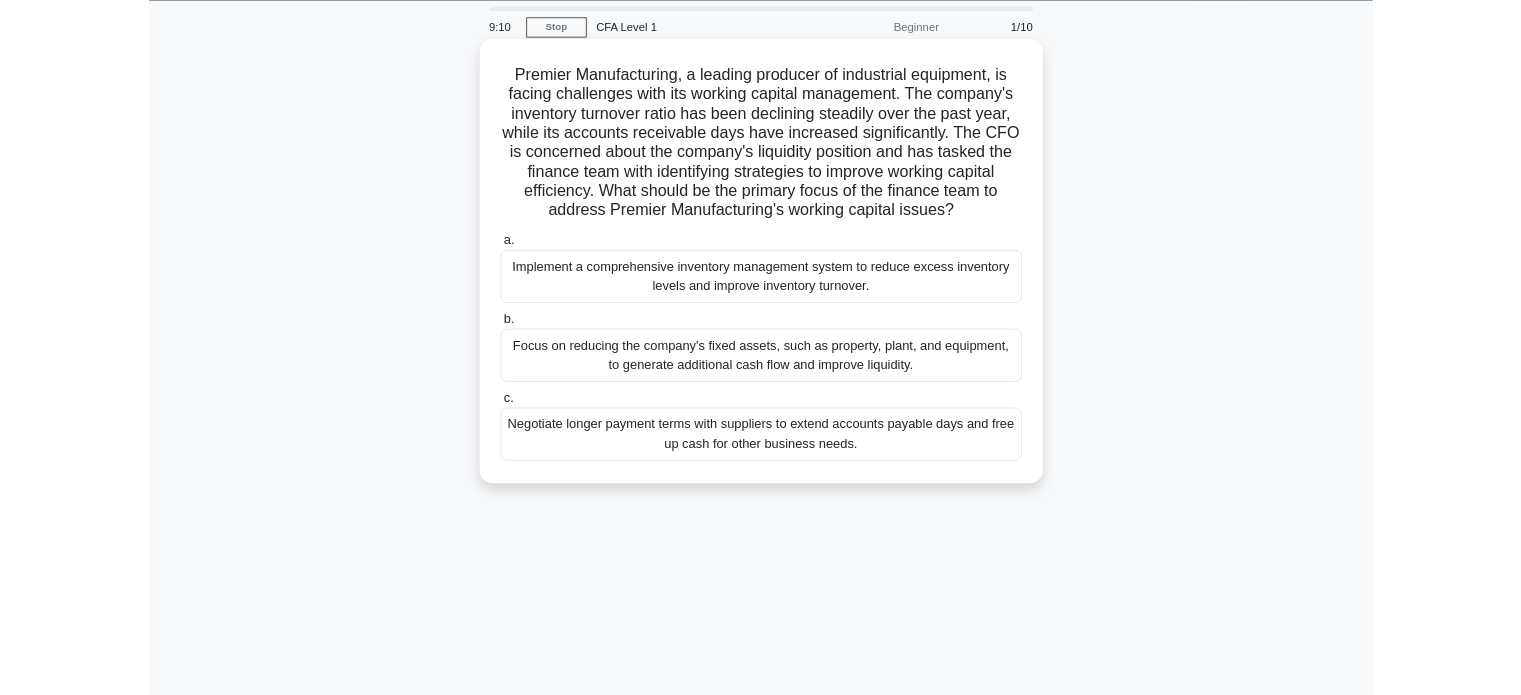 scroll, scrollTop: 0, scrollLeft: 0, axis: both 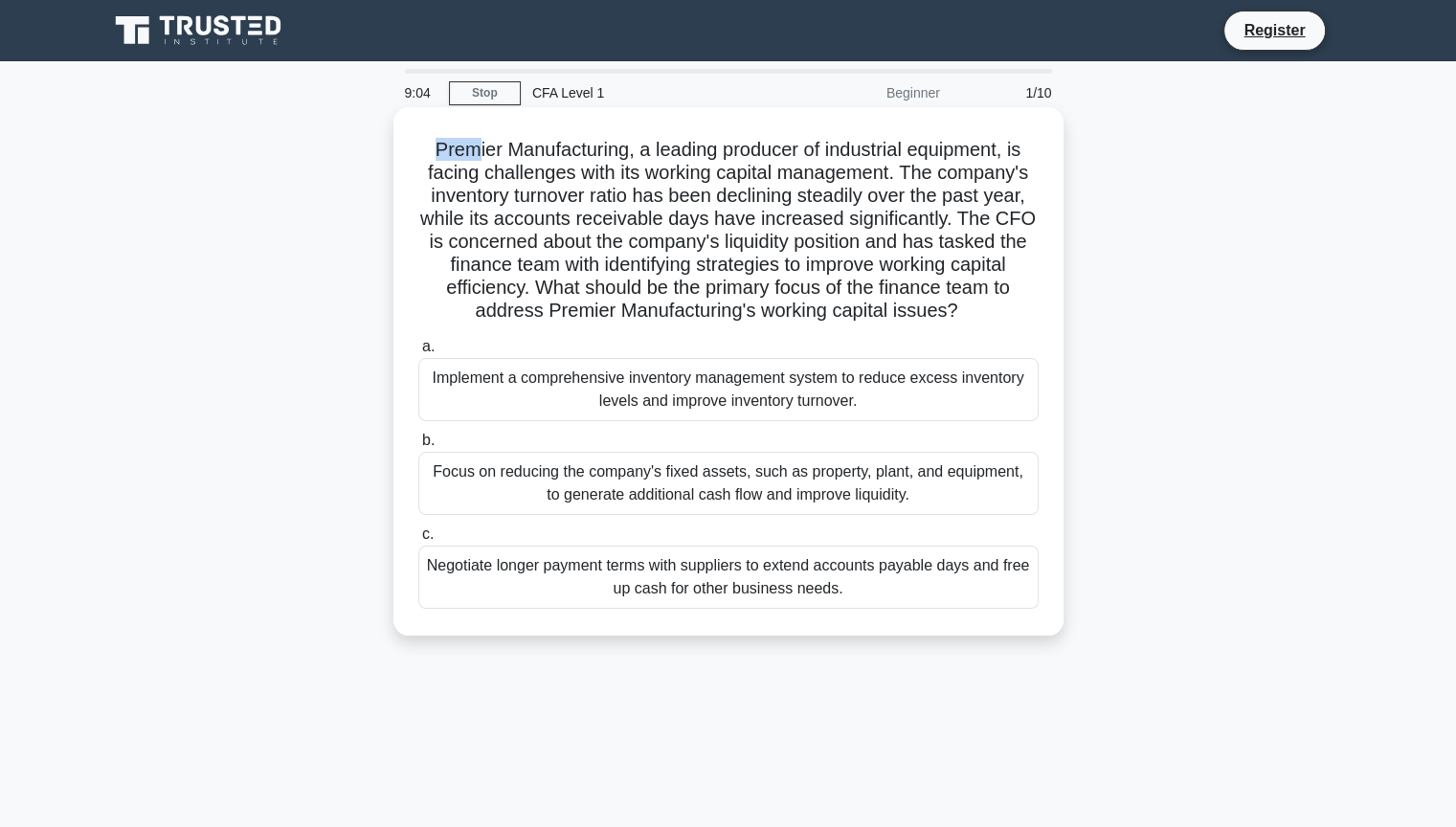 drag, startPoint x: 425, startPoint y: 144, endPoint x: 462, endPoint y: 157, distance: 39.2173 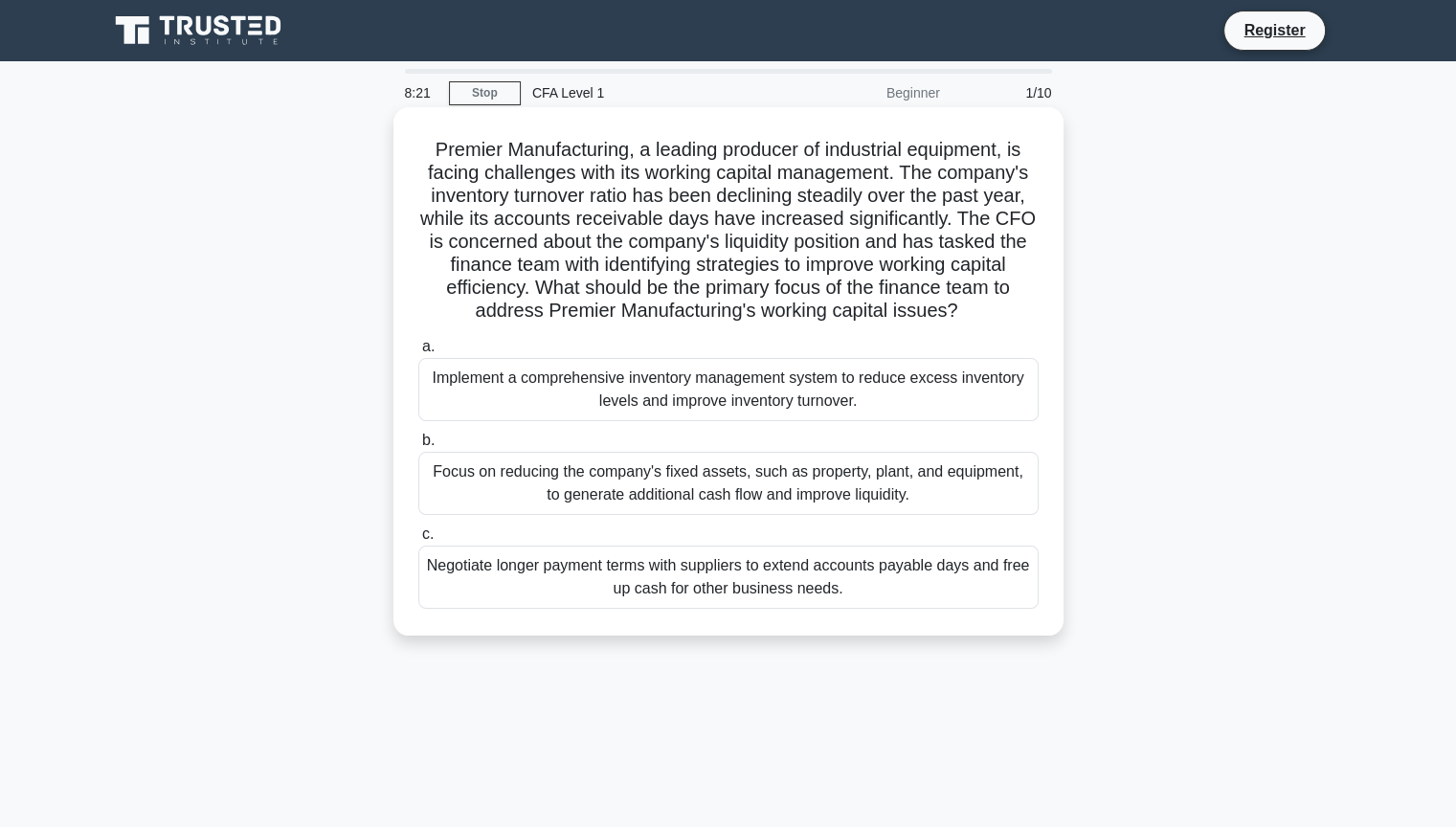click on "Implement a comprehensive inventory management system to reduce excess inventory levels and improve inventory turnover." at bounding box center [728, 390] 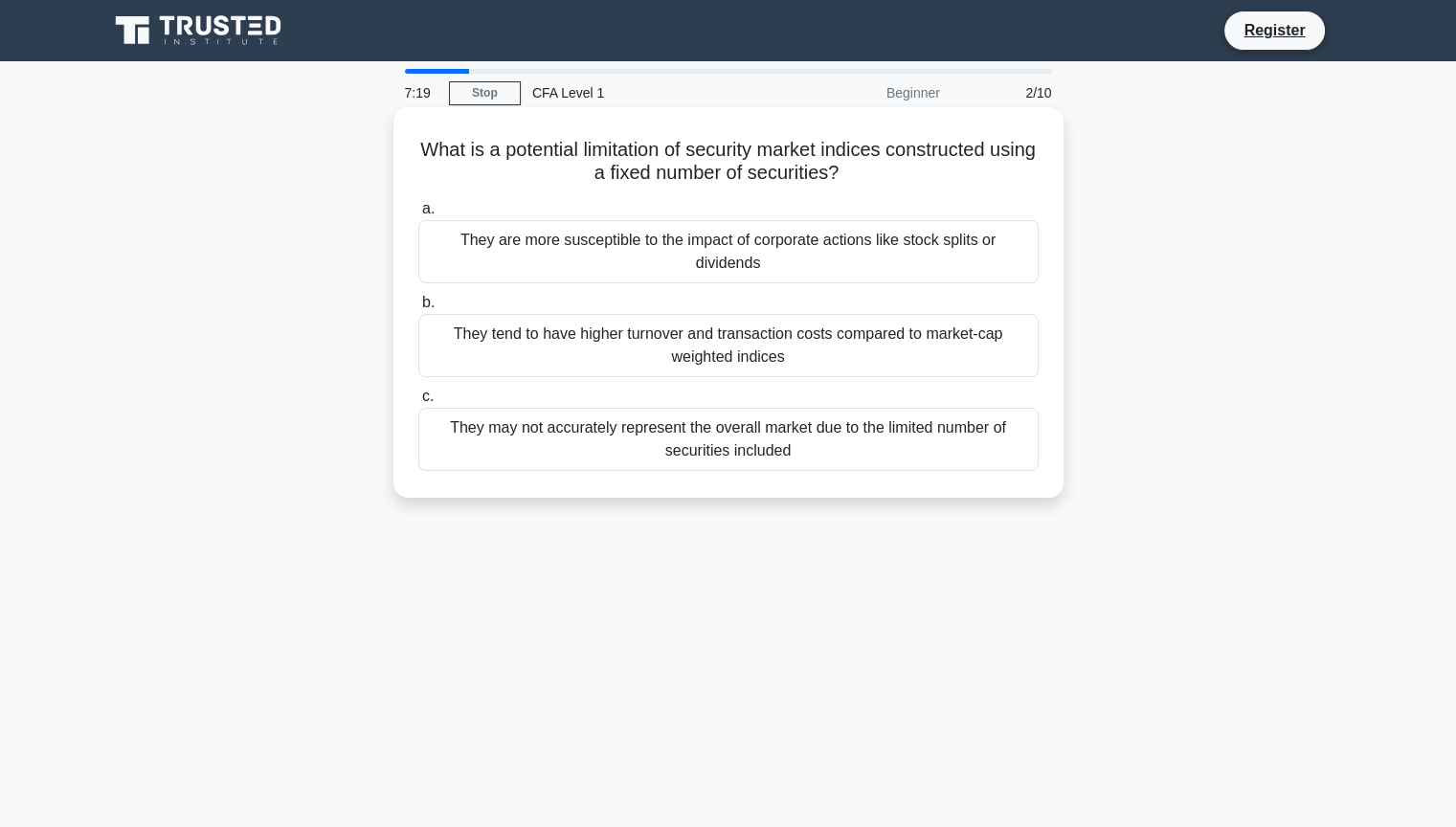 click on "They may not accurately represent the overall market due to the limited number of securities included" at bounding box center [728, 439] 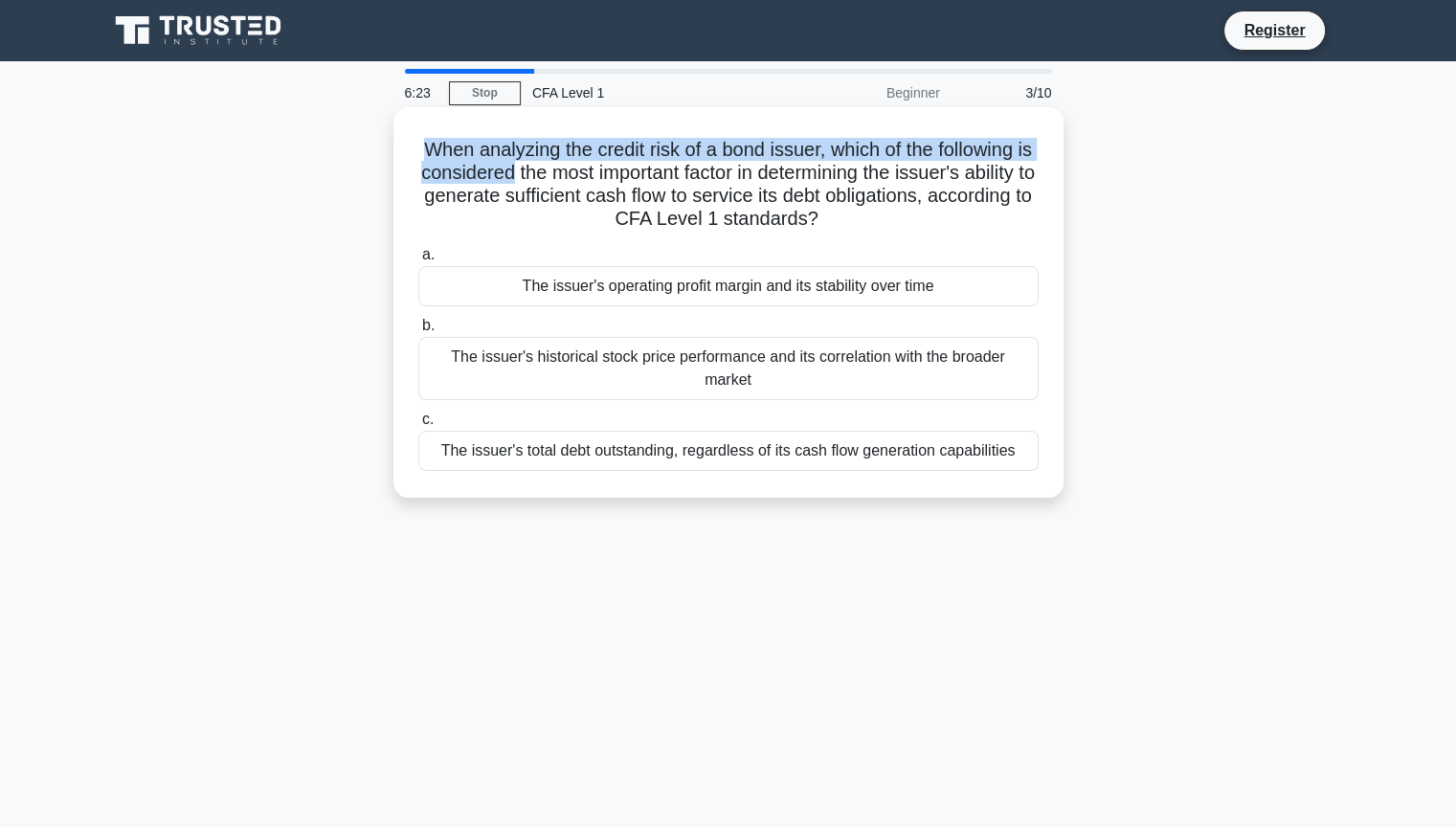 drag, startPoint x: 450, startPoint y: 152, endPoint x: 550, endPoint y: 180, distance: 103.84604 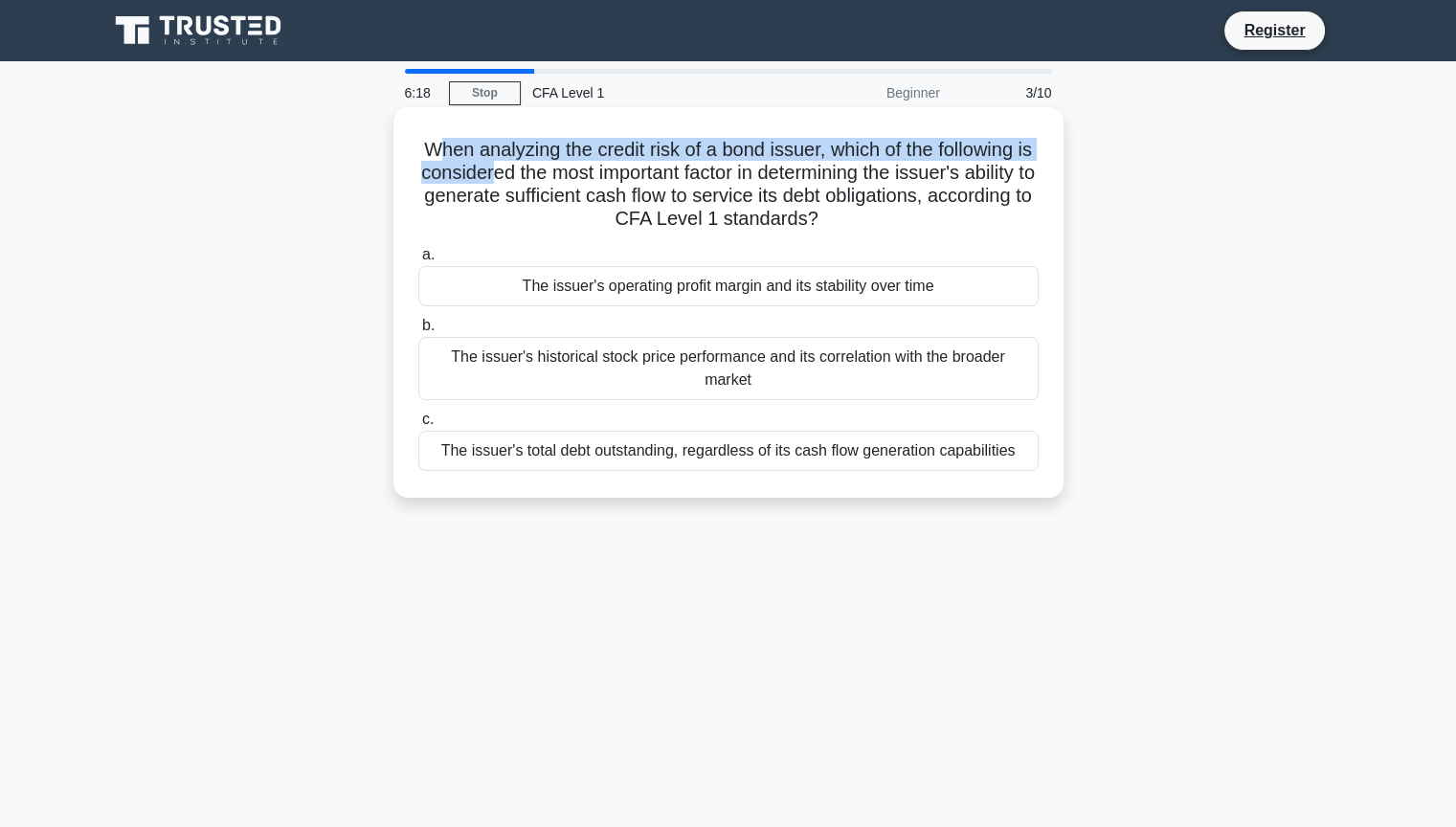 drag, startPoint x: 435, startPoint y: 146, endPoint x: 526, endPoint y: 170, distance: 94.11164 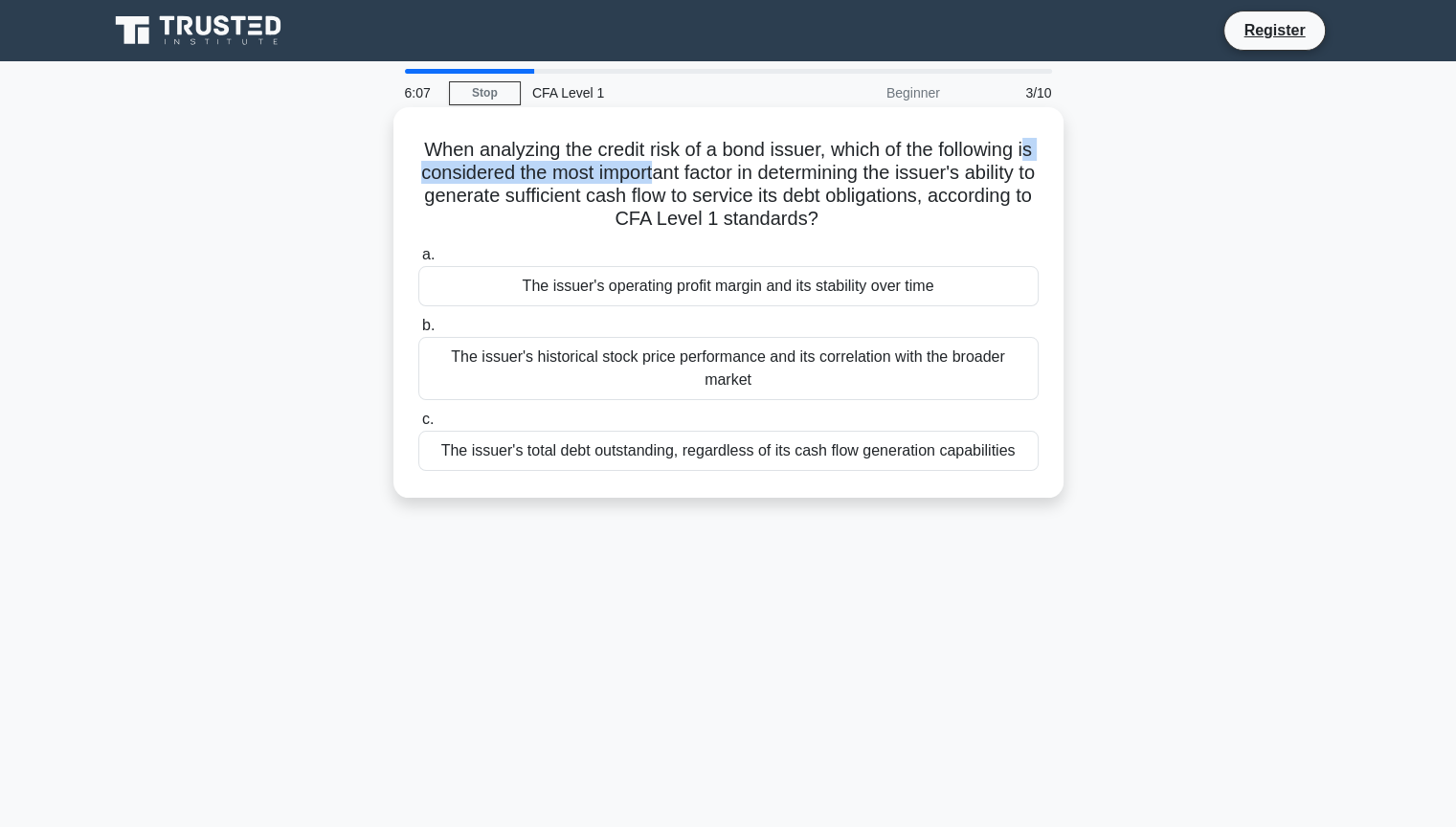 drag, startPoint x: 444, startPoint y: 172, endPoint x: 705, endPoint y: 172, distance: 261 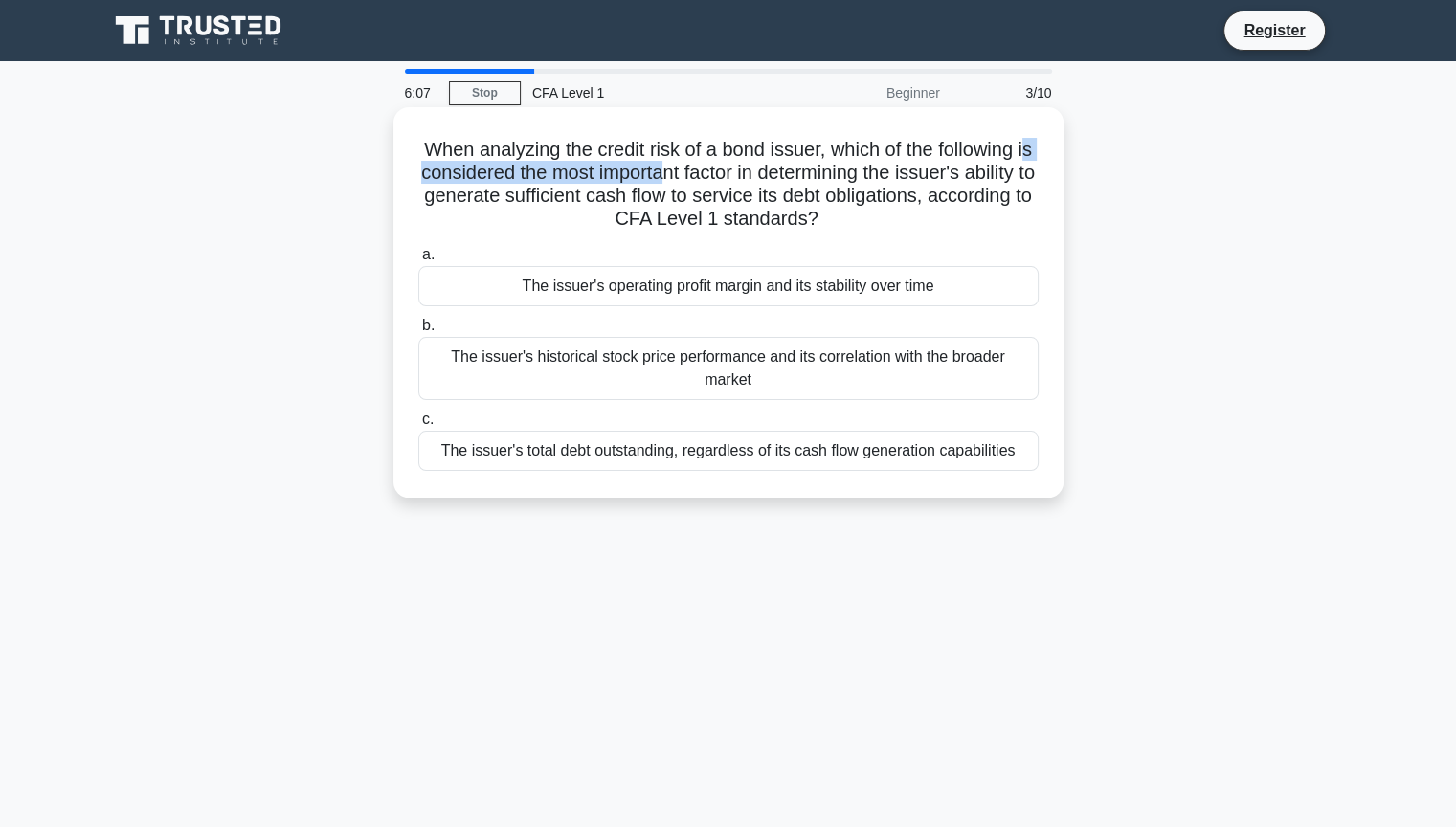 click on "When analyzing the credit risk of a bond issuer, which of the following is considered the most important factor in determining the issuer's ability to generate sufficient cash flow to service its debt obligations, according to CFA Level 1 standards?
.spinner_0XTQ{transform-origin:center;animation:spinner_y6GP .75s linear infinite}@keyframes spinner_y6GP{100%{transform:rotate(360deg)}}" at bounding box center [728, 185] 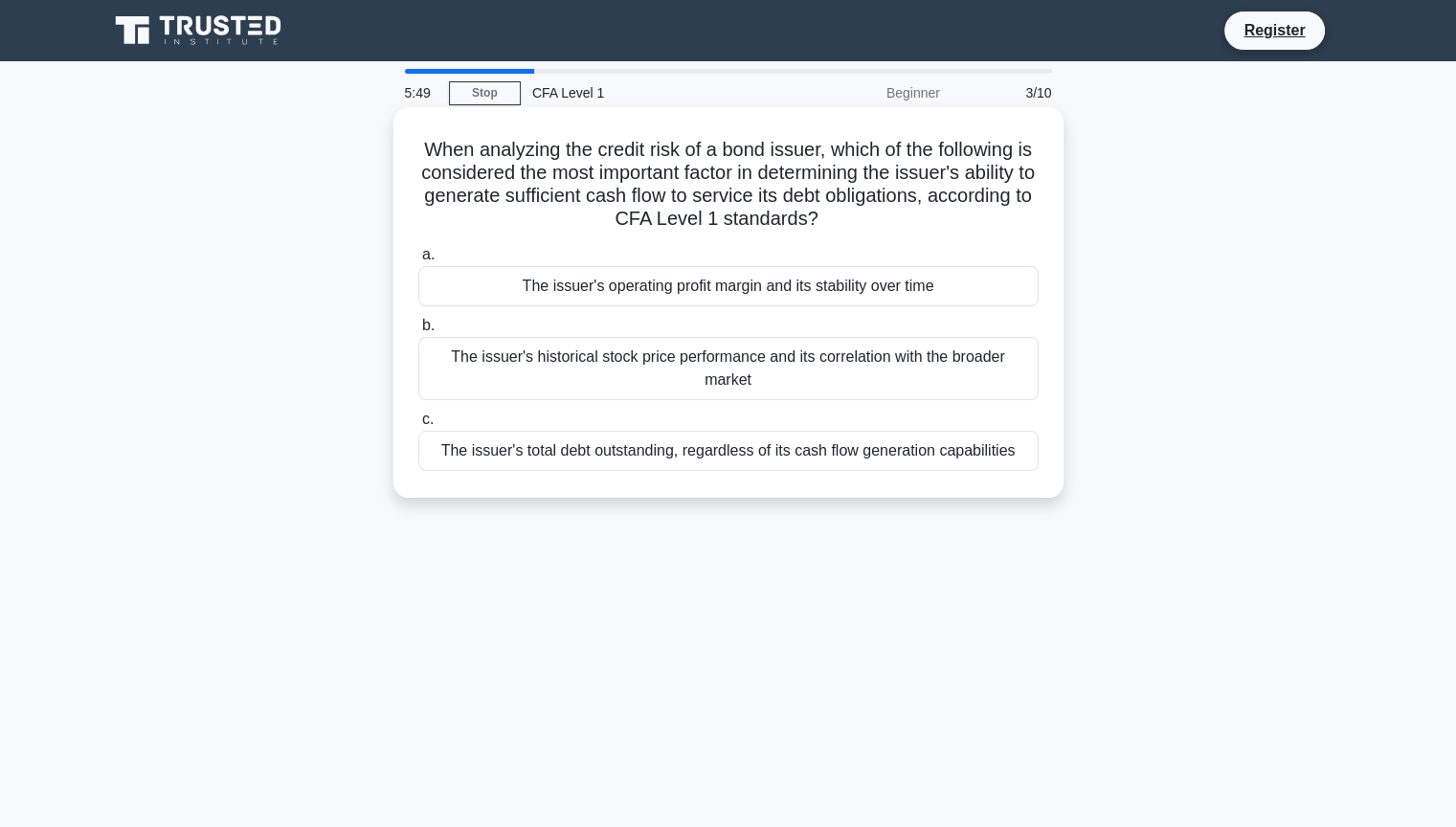 click on "The issuer's total debt outstanding, regardless of its cash flow generation capabilities" at bounding box center [728, 451] 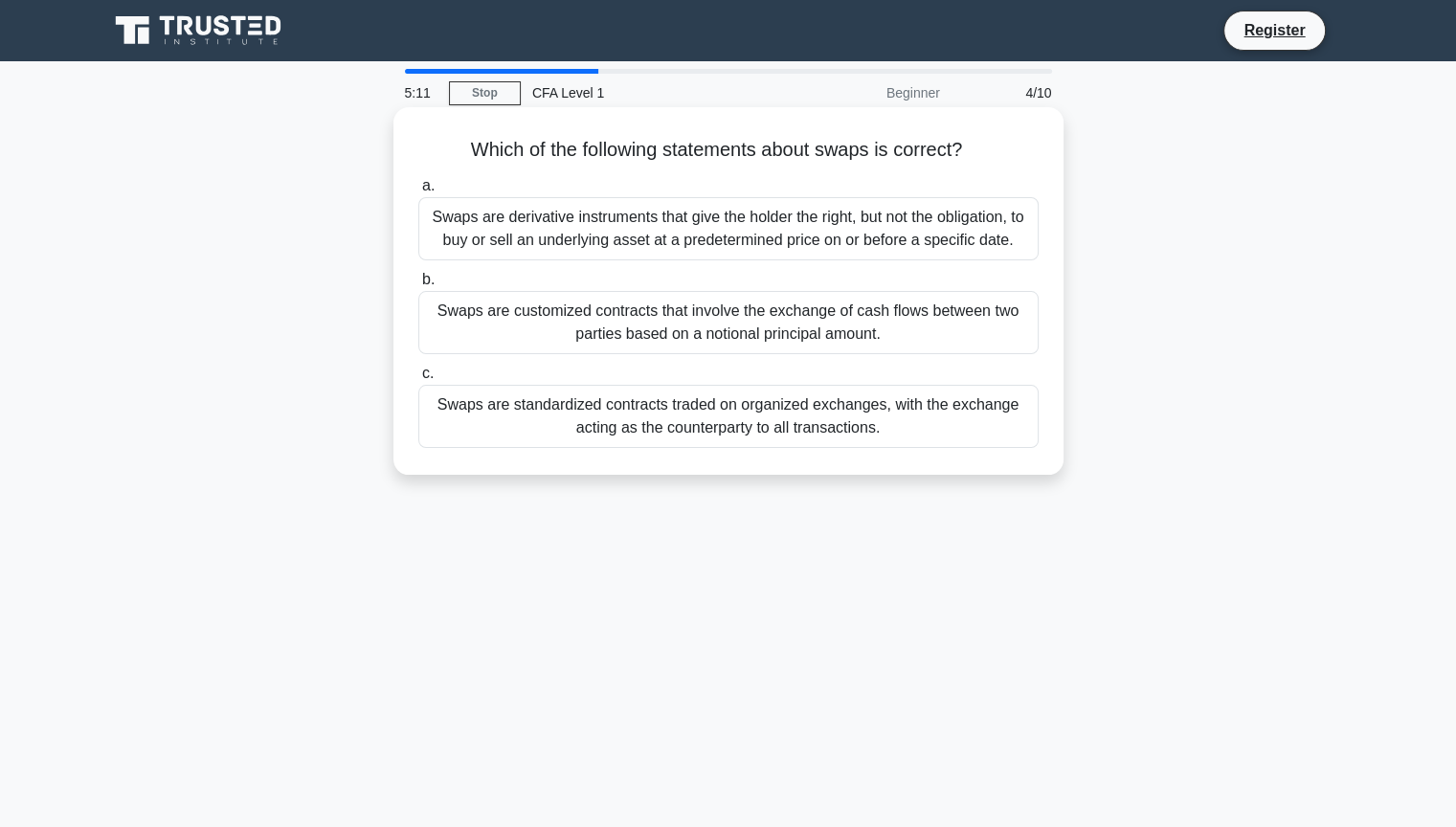drag, startPoint x: 451, startPoint y: 157, endPoint x: 982, endPoint y: 131, distance: 531.6362 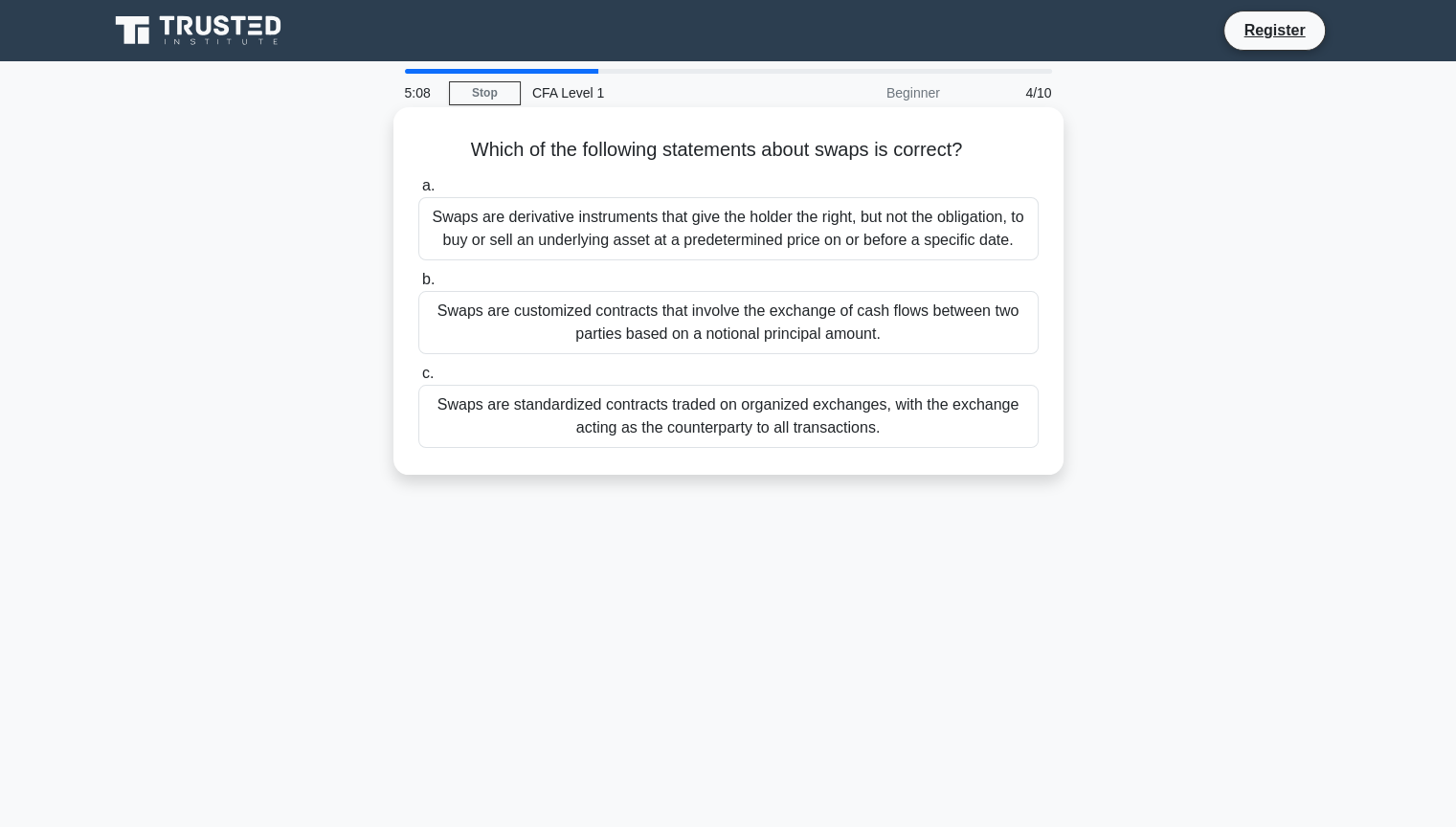 drag, startPoint x: 458, startPoint y: 147, endPoint x: 980, endPoint y: 139, distance: 522.0613 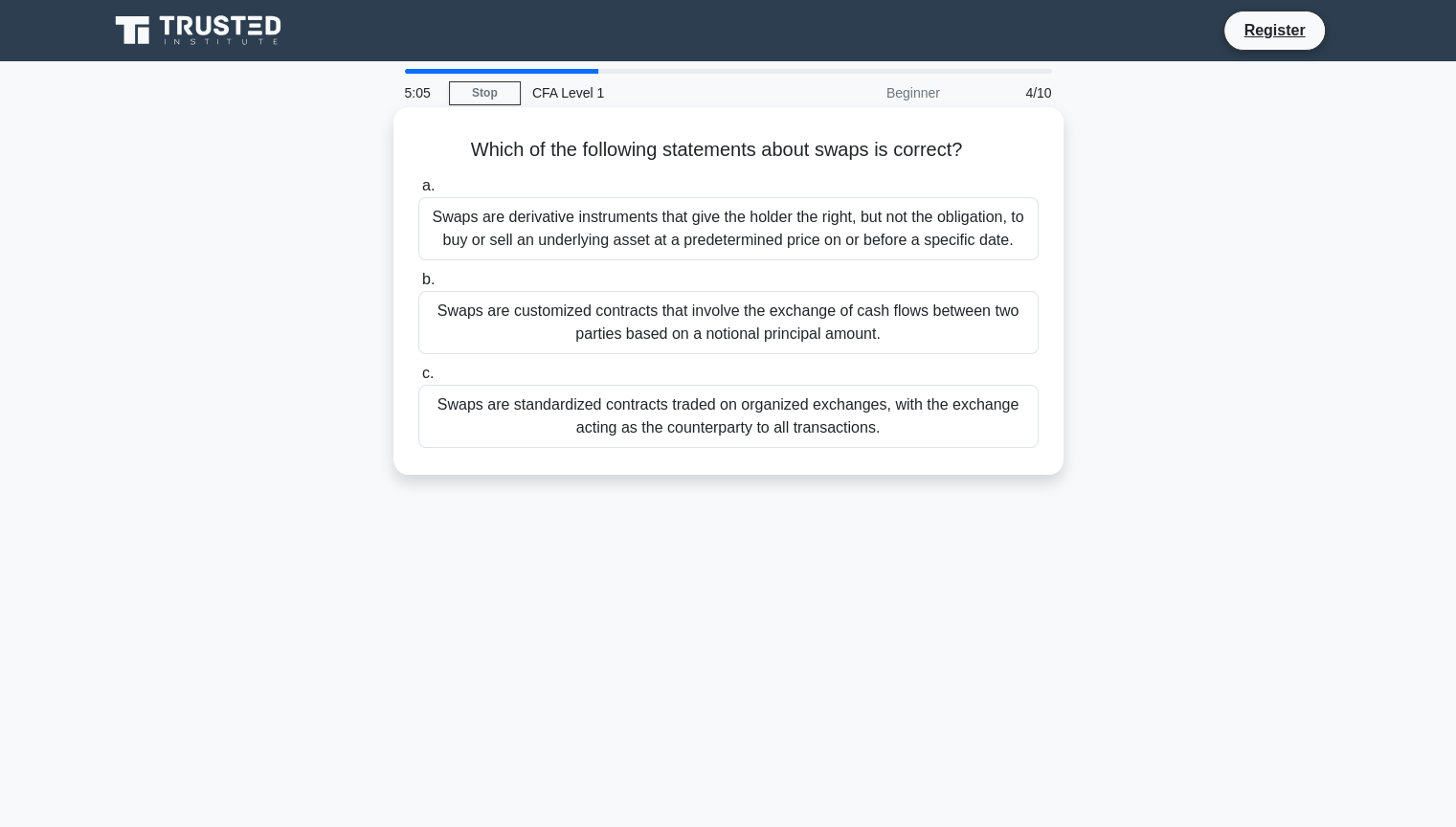 drag, startPoint x: 463, startPoint y: 149, endPoint x: 973, endPoint y: 149, distance: 510 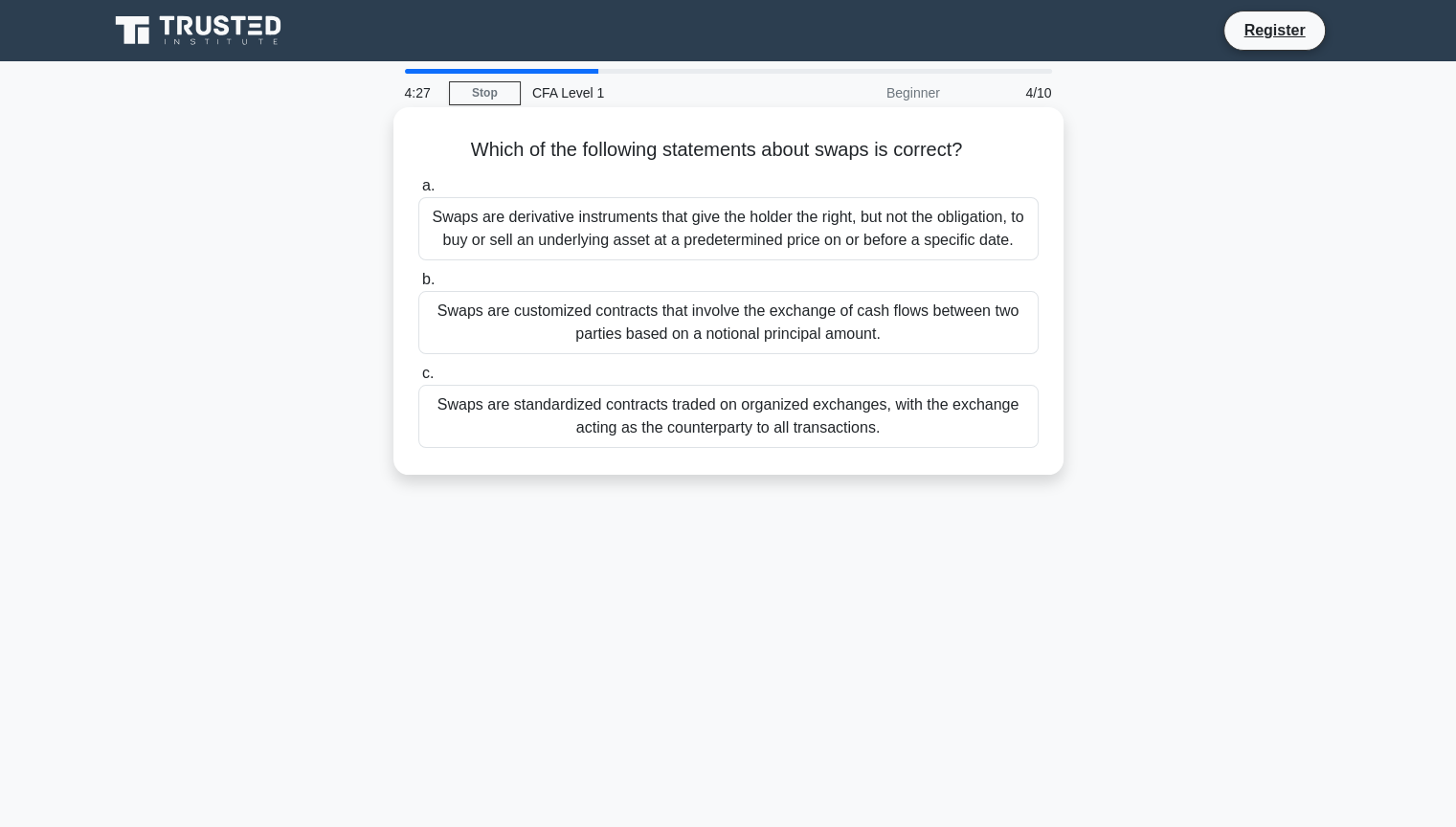 click on "Swaps are standardized contracts traded on organized exchanges, with the exchange acting as the counterparty to all transactions." at bounding box center [728, 416] 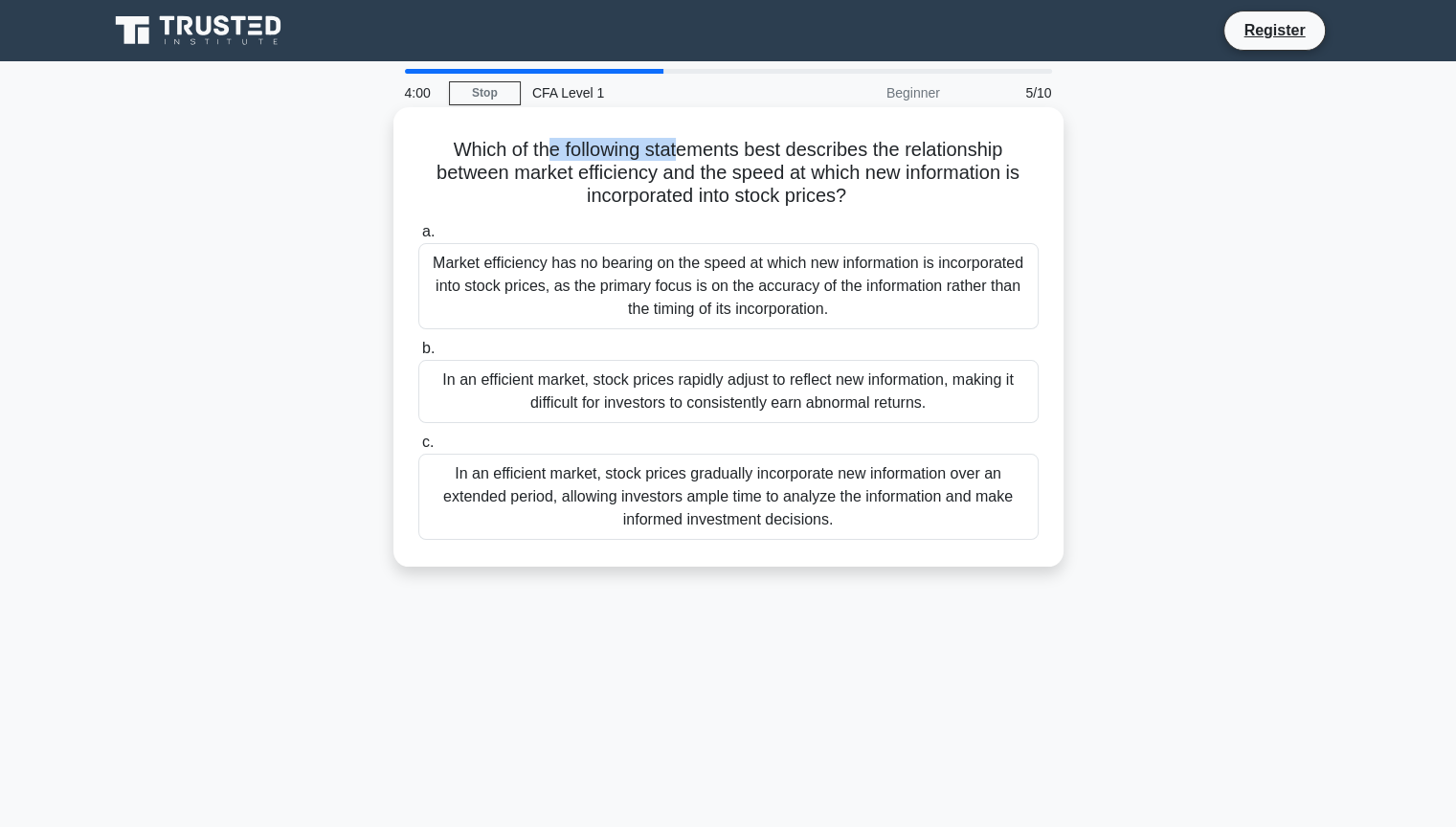 drag, startPoint x: 541, startPoint y: 149, endPoint x: 678, endPoint y: 161, distance: 137.52454 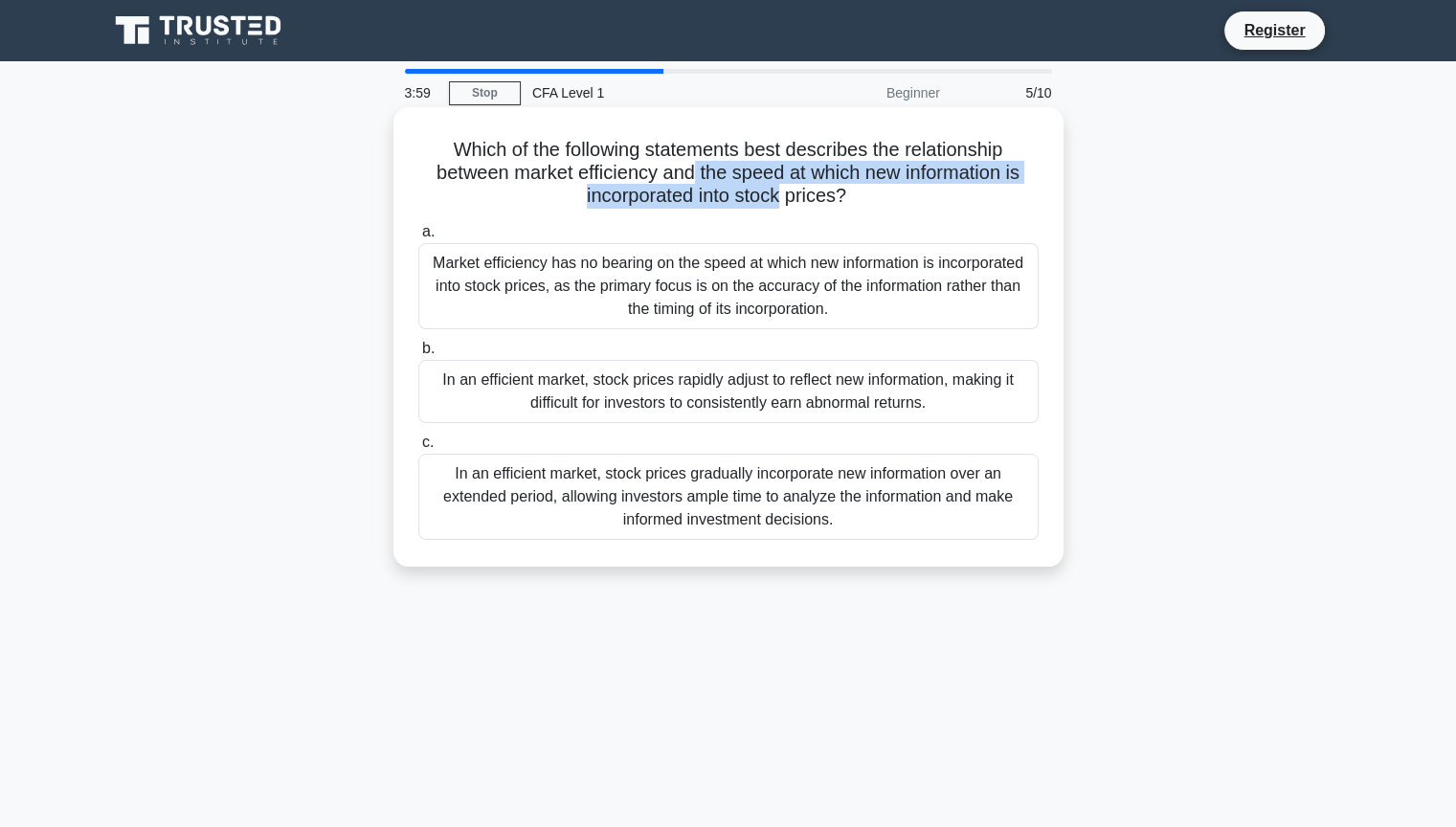 drag, startPoint x: 695, startPoint y: 178, endPoint x: 784, endPoint y: 201, distance: 91.92388 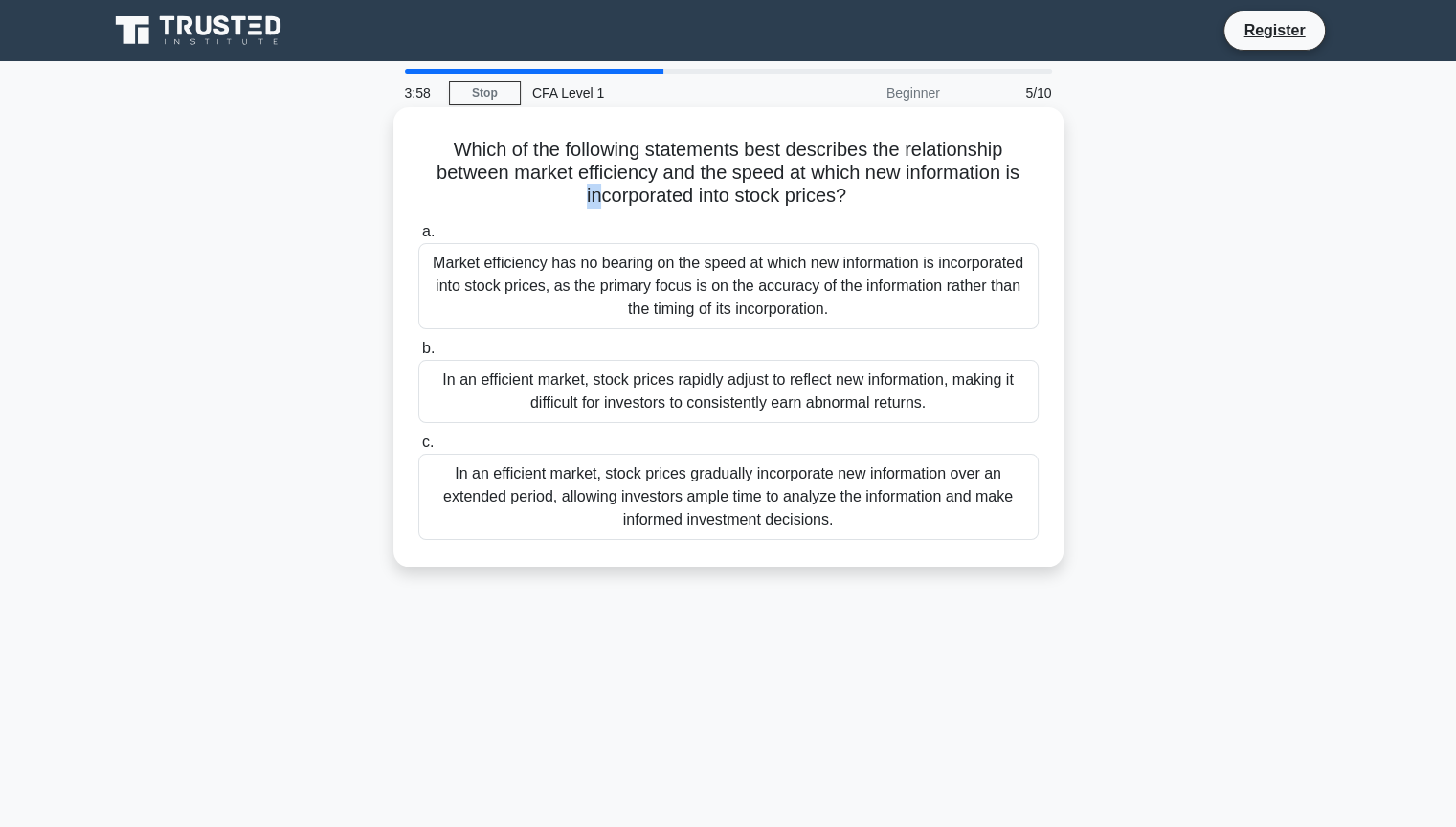 drag, startPoint x: 567, startPoint y: 201, endPoint x: 594, endPoint y: 201, distance: 27 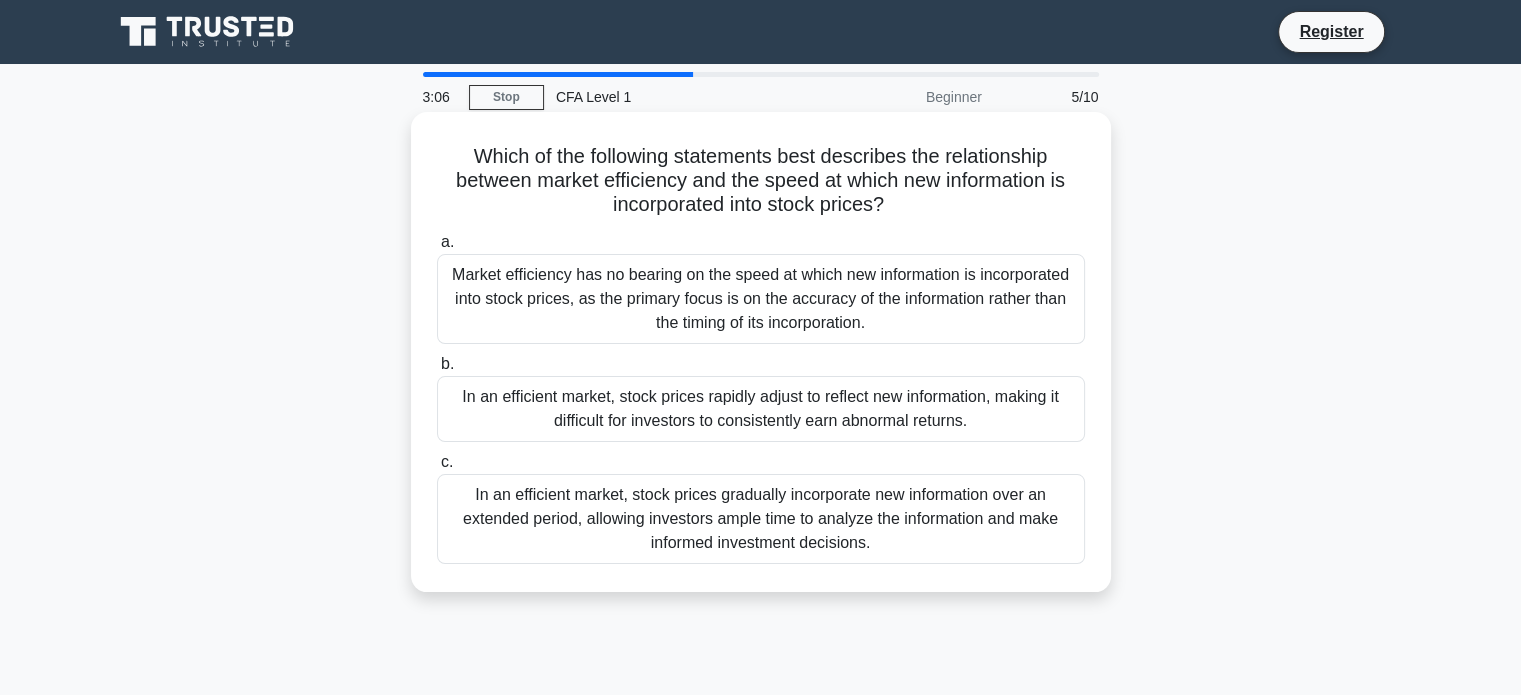click on "Market efficiency has no bearing on the speed at which new information is incorporated into stock prices, as the primary focus is on the accuracy of the information rather than the timing of its incorporation." at bounding box center [761, 299] 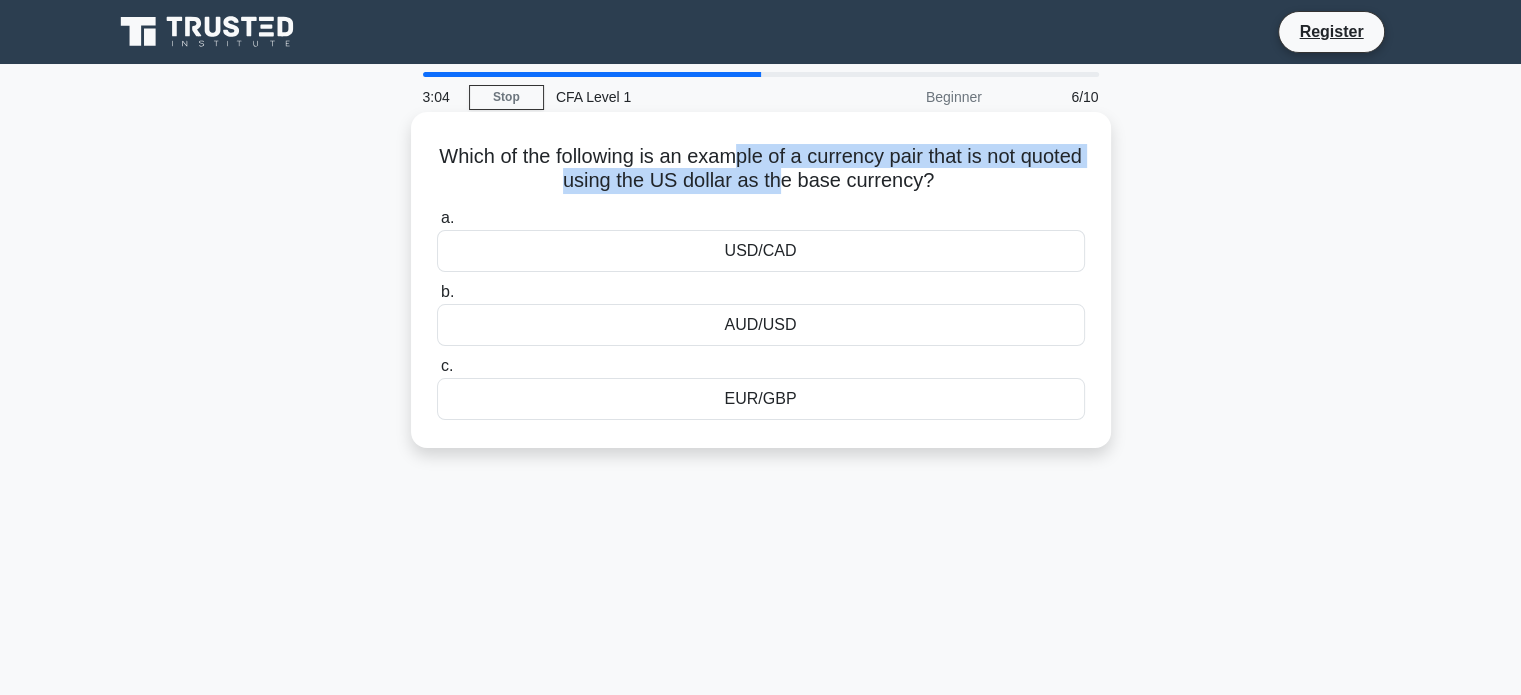 click on "Which of the following is an example of a currency pair that is not quoted using the US dollar as the base currency?
.spinner_0XTQ{transform-origin:center;animation:spinner_y6GP .75s linear infinite}@keyframes spinner_y6GP{100%{transform:rotate(360deg)}}" at bounding box center (761, 169) 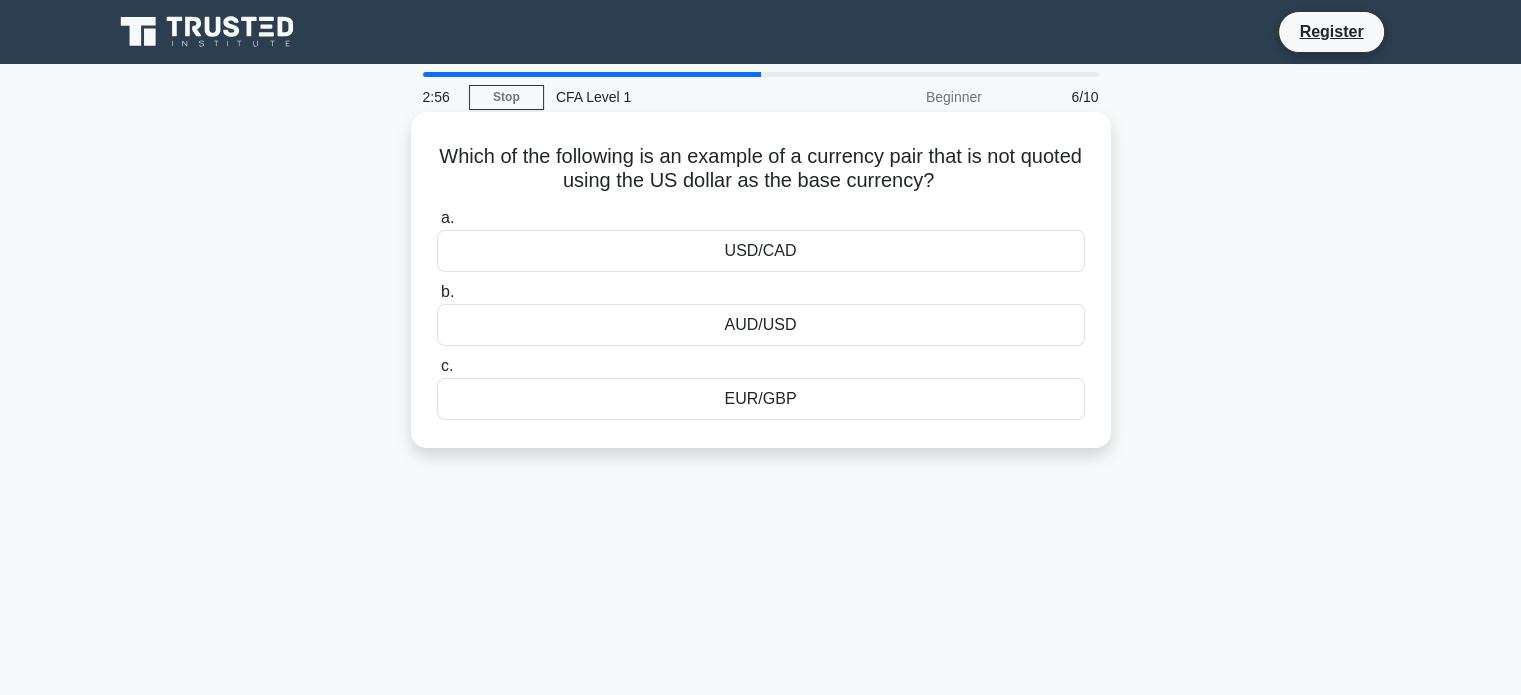 click on "EUR/GBP" at bounding box center [761, 399] 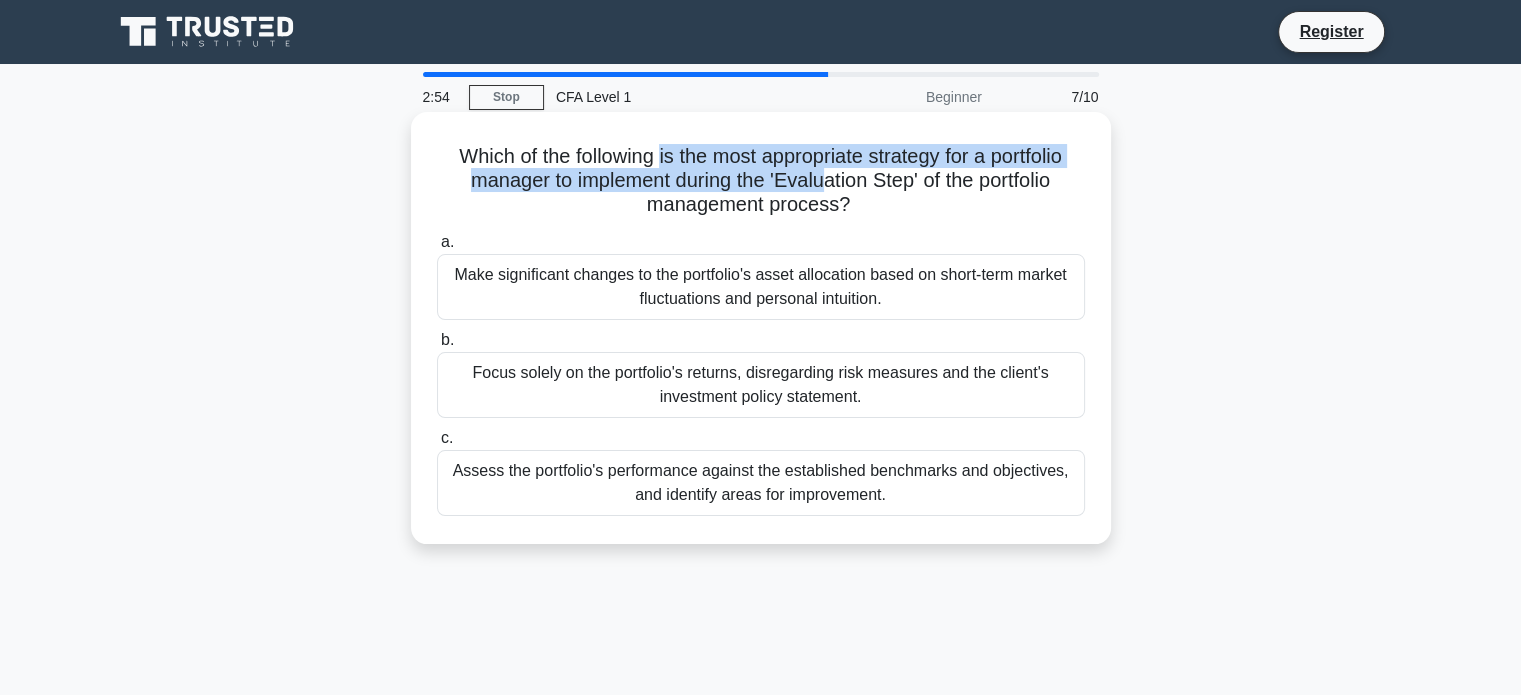 drag, startPoint x: 652, startPoint y: 155, endPoint x: 824, endPoint y: 192, distance: 175.93465 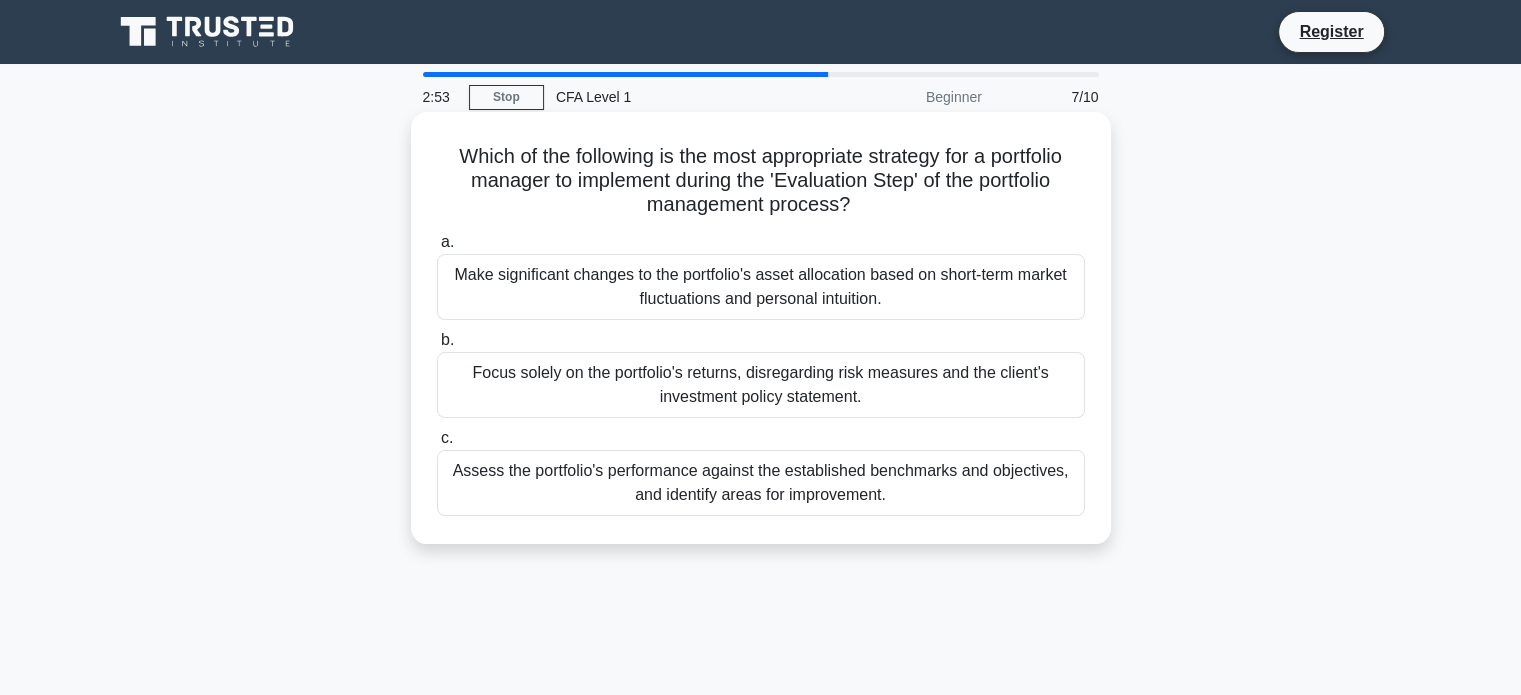 drag, startPoint x: 793, startPoint y: 155, endPoint x: 852, endPoint y: 206, distance: 77.987175 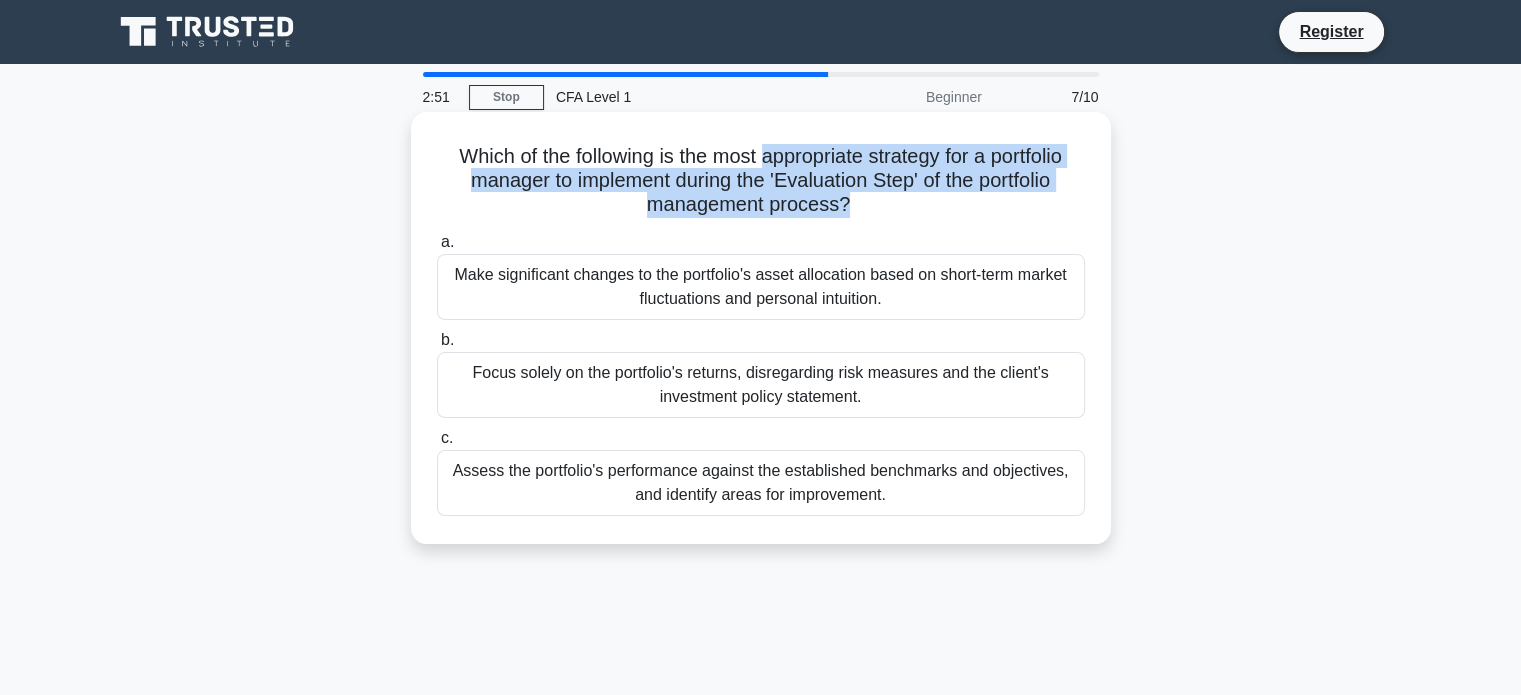 drag, startPoint x: 852, startPoint y: 206, endPoint x: 763, endPoint y: 165, distance: 97.98979 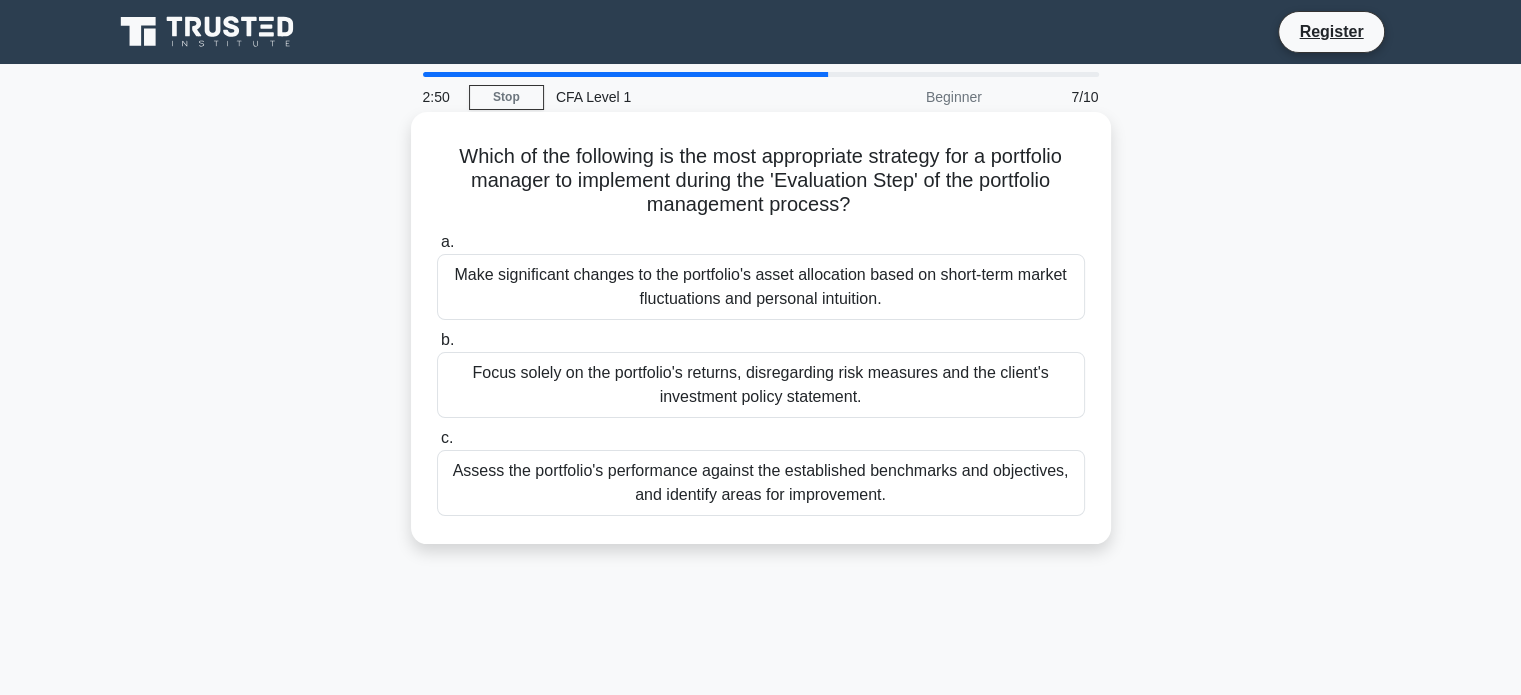 drag, startPoint x: 772, startPoint y: 148, endPoint x: 852, endPoint y: 211, distance: 101.828285 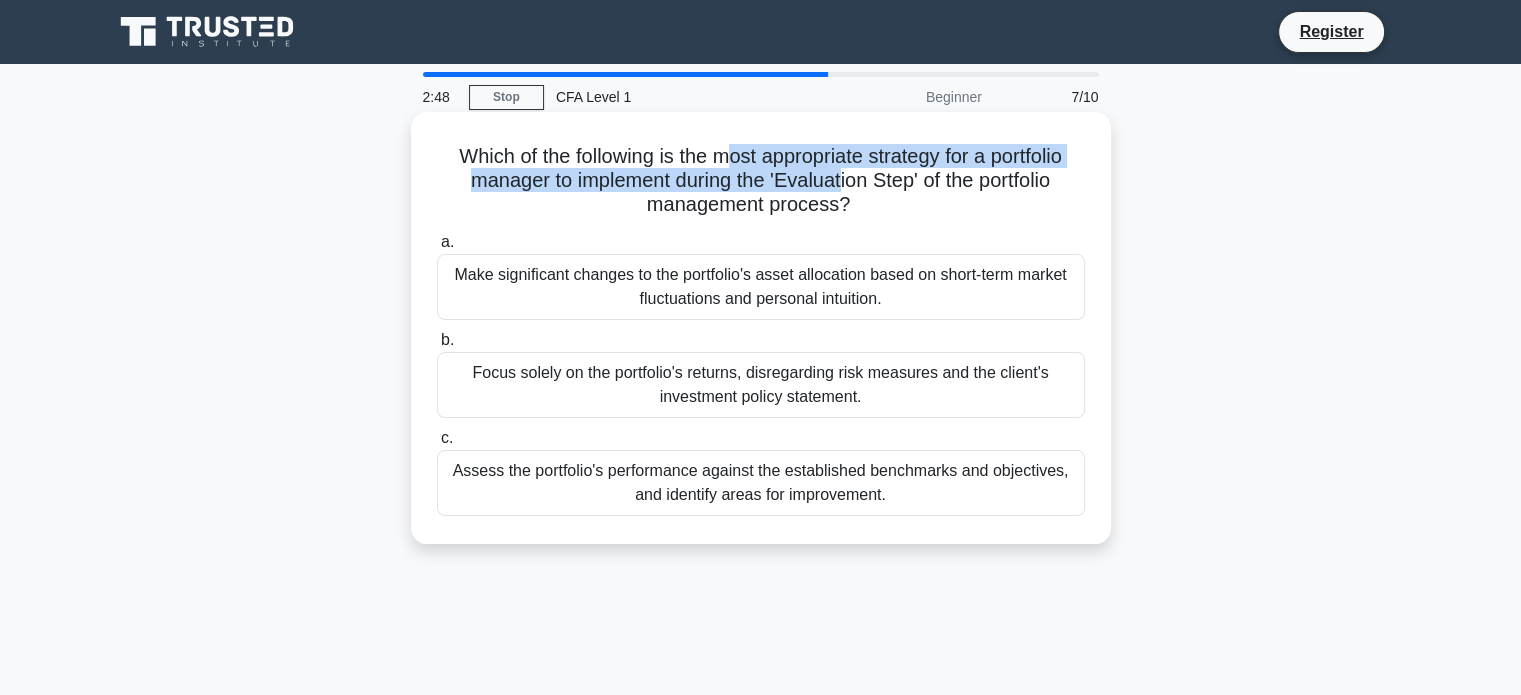 drag, startPoint x: 724, startPoint y: 147, endPoint x: 840, endPoint y: 184, distance: 121.75796 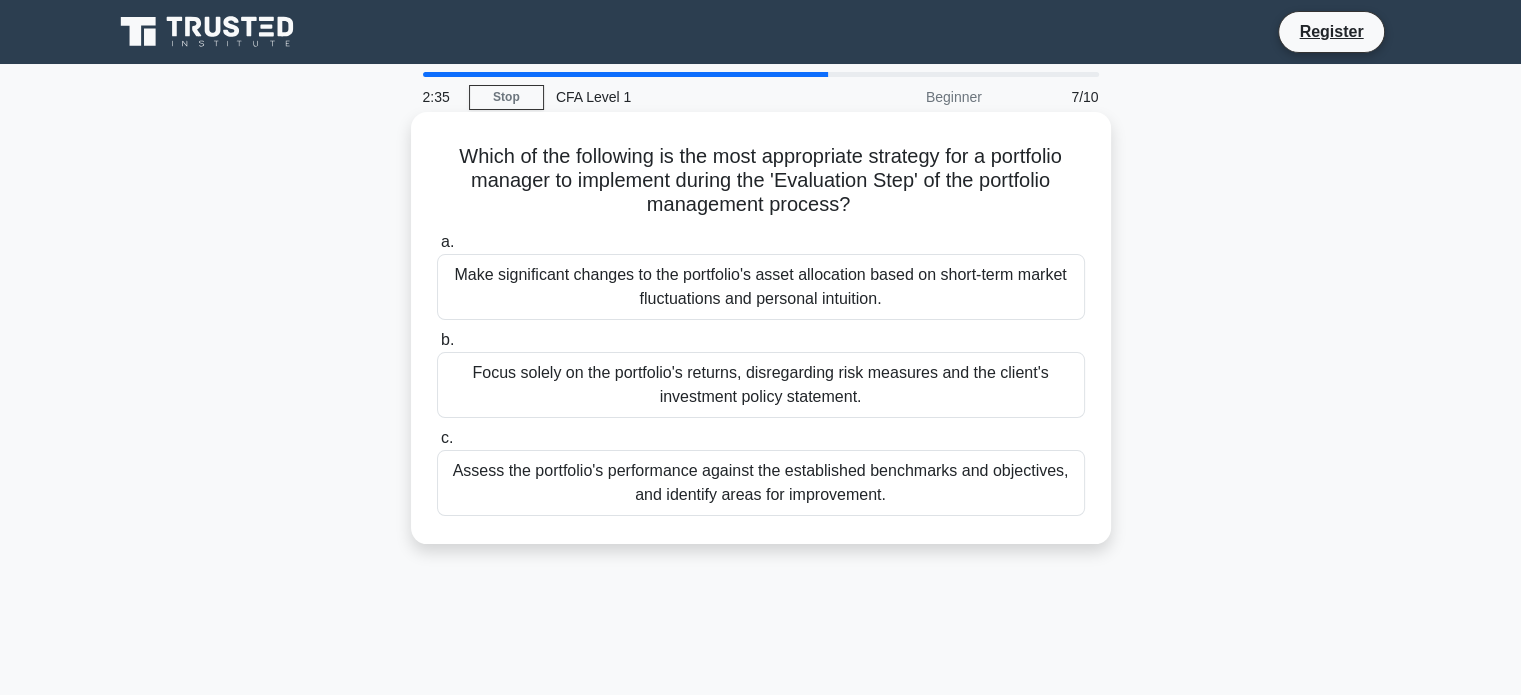 click on "Assess the portfolio's performance against the established benchmarks and objectives, and identify areas for improvement." at bounding box center (761, 483) 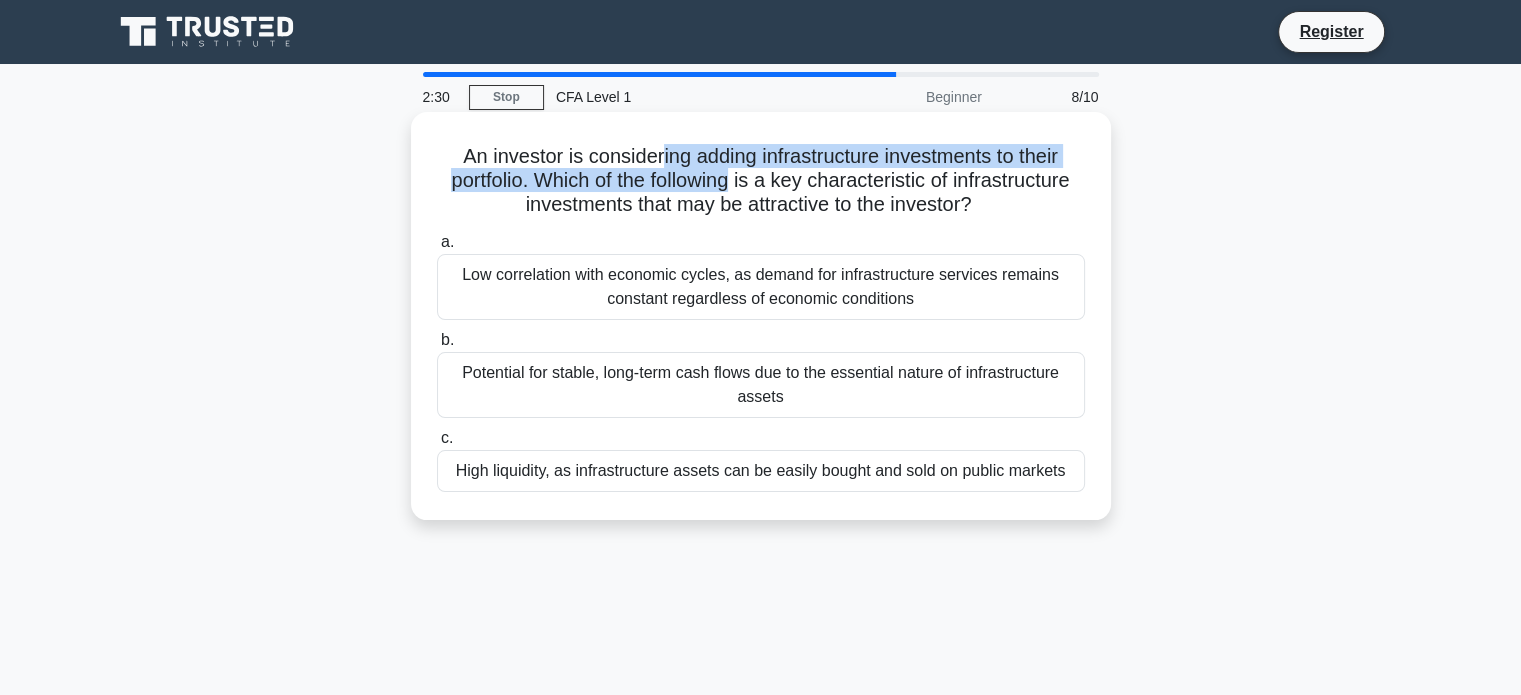drag, startPoint x: 712, startPoint y: 163, endPoint x: 736, endPoint y: 171, distance: 25.298222 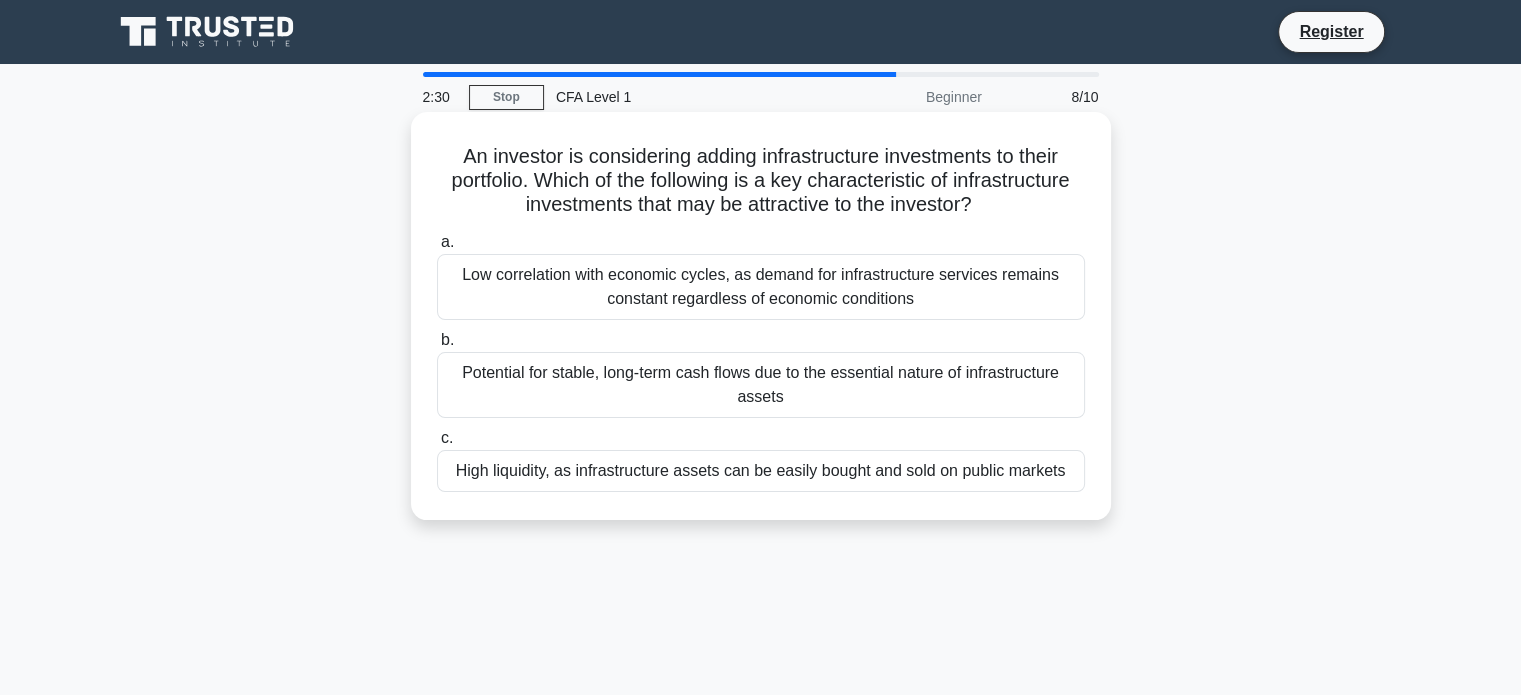 click on "An investor is considering adding infrastructure investments to their portfolio. Which of the following is a key characteristic of infrastructure investments that may be attractive to the investor?
.spinner_0XTQ{transform-origin:center;animation:spinner_y6GP .75s linear infinite}@keyframes spinner_y6GP{100%{transform:rotate(360deg)}}
a.
b.
c." at bounding box center [761, 316] 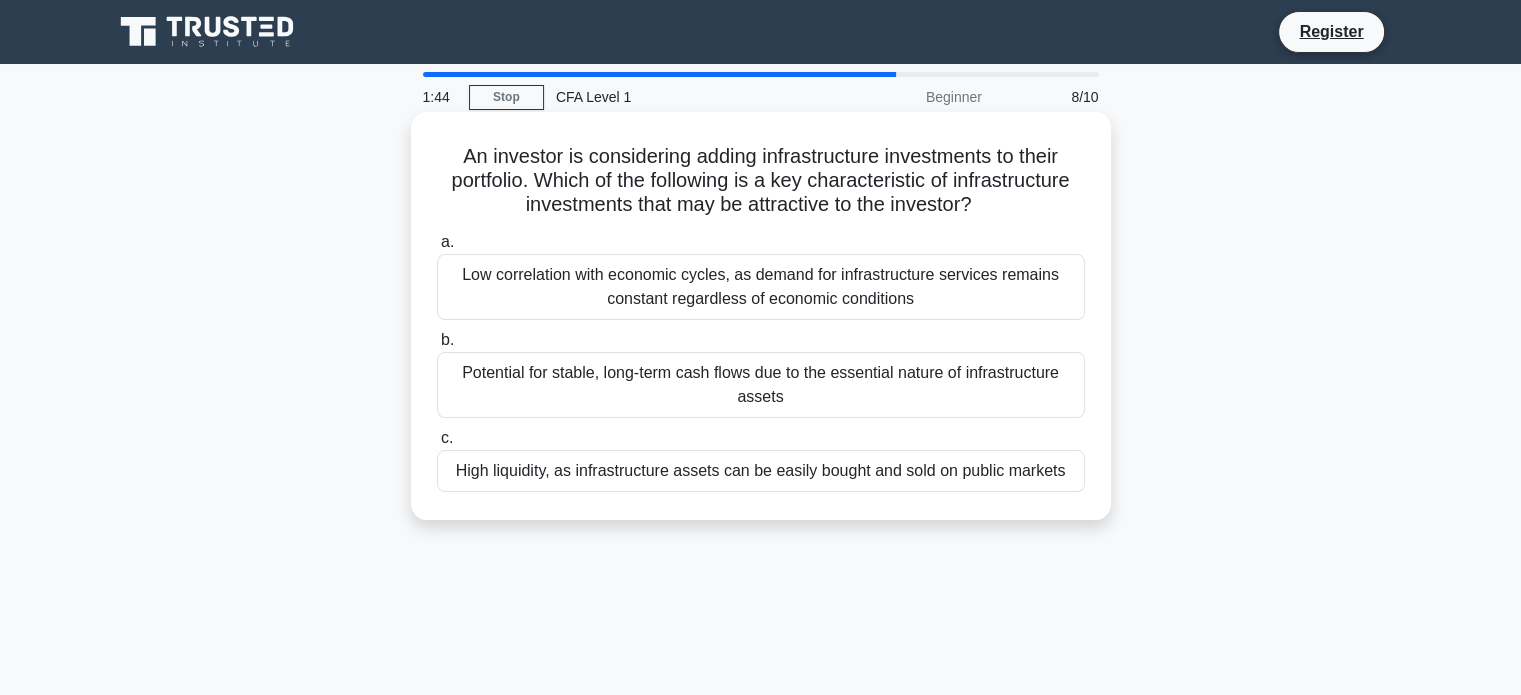 click on "Potential for stable, long-term cash flows due to the essential nature of infrastructure assets" at bounding box center [761, 385] 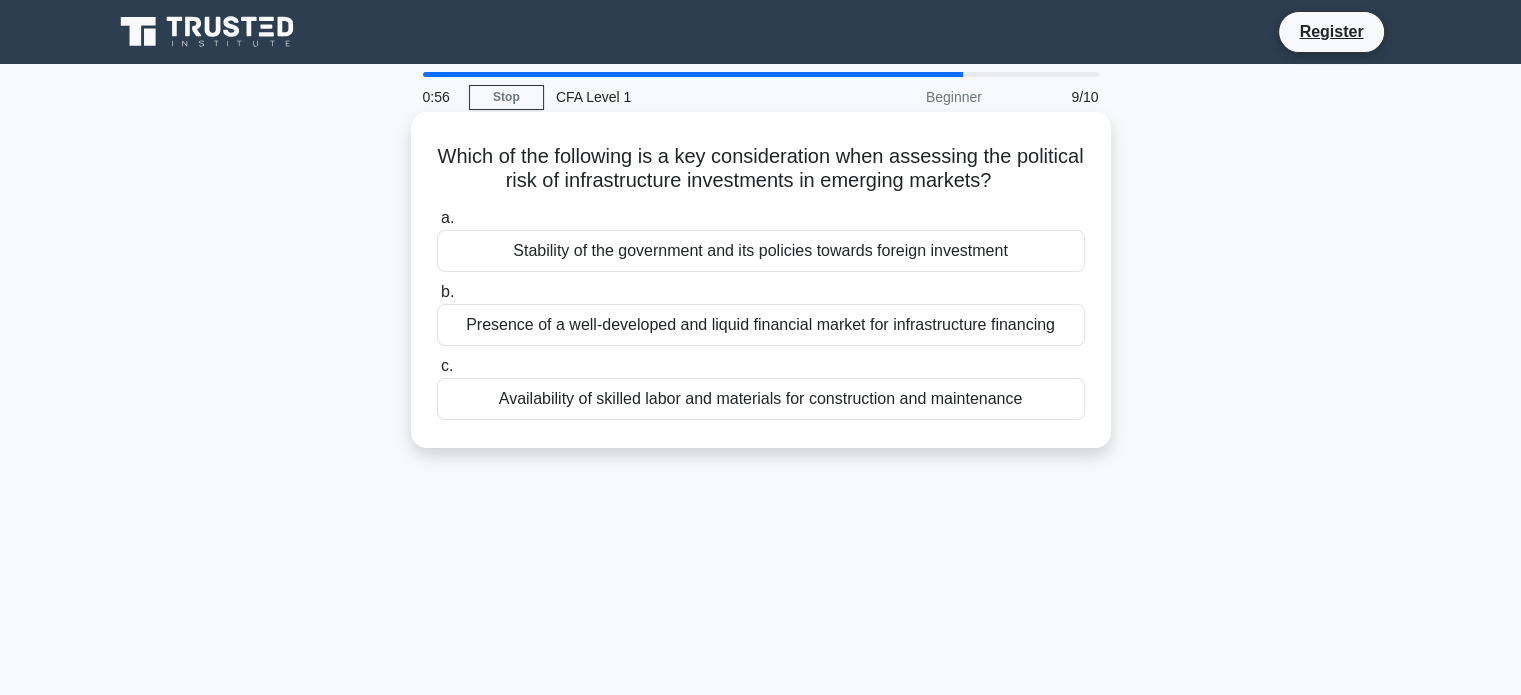 click on "Presence of a well-developed and liquid financial market for infrastructure financing" at bounding box center (761, 325) 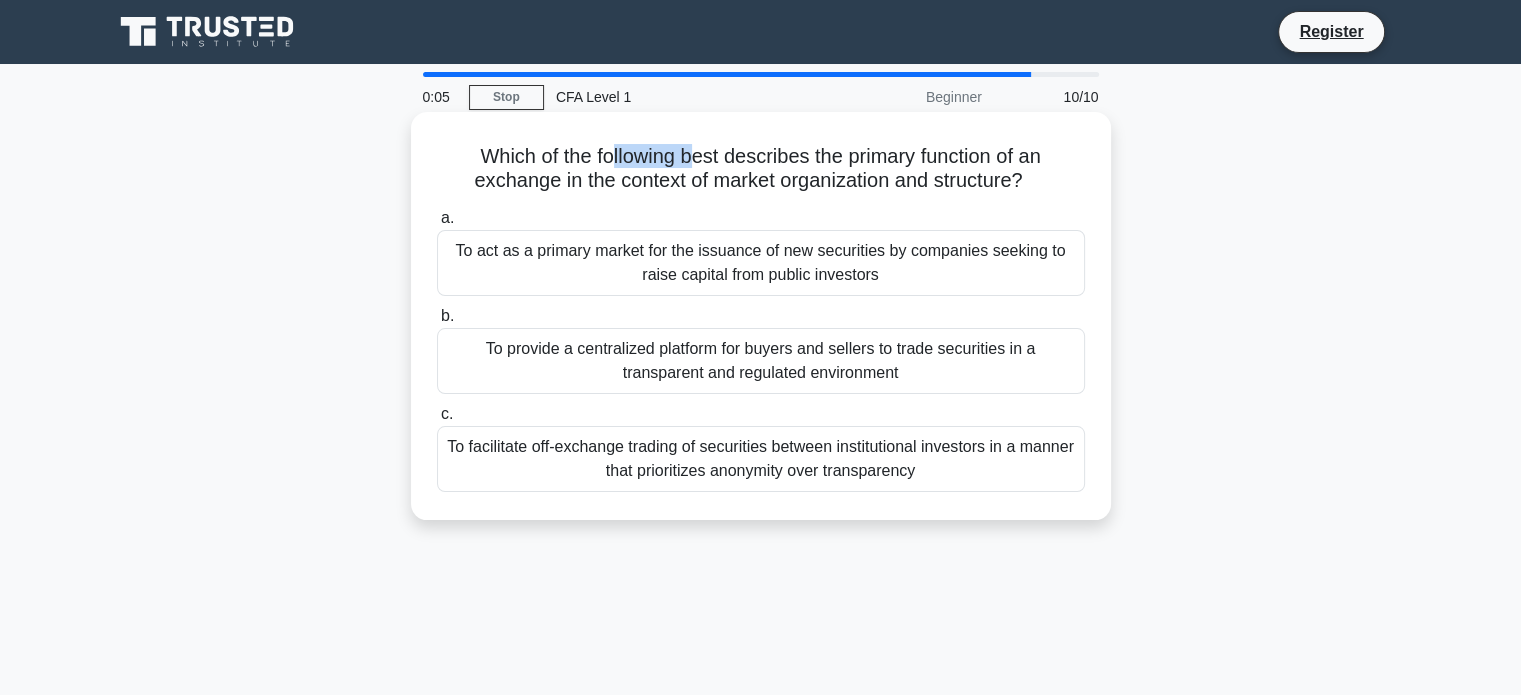 drag, startPoint x: 610, startPoint y: 159, endPoint x: 688, endPoint y: 153, distance: 78.23043 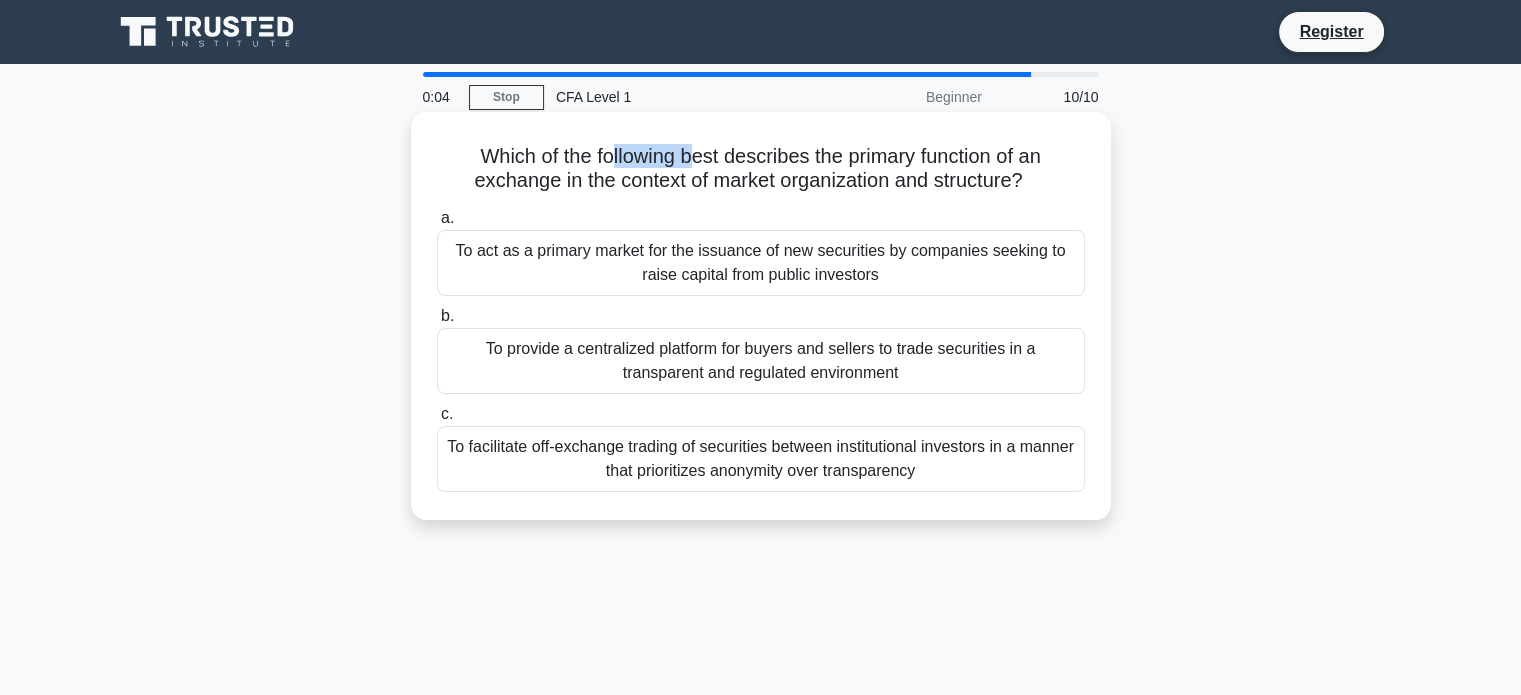 click on "Which of the following best describes the primary function of an exchange in the context of market organization and structure?
.spinner_0XTQ{transform-origin:center;animation:spinner_y6GP .75s linear infinite}@keyframes spinner_y6GP{100%{transform:rotate(360deg)}}" at bounding box center [761, 169] 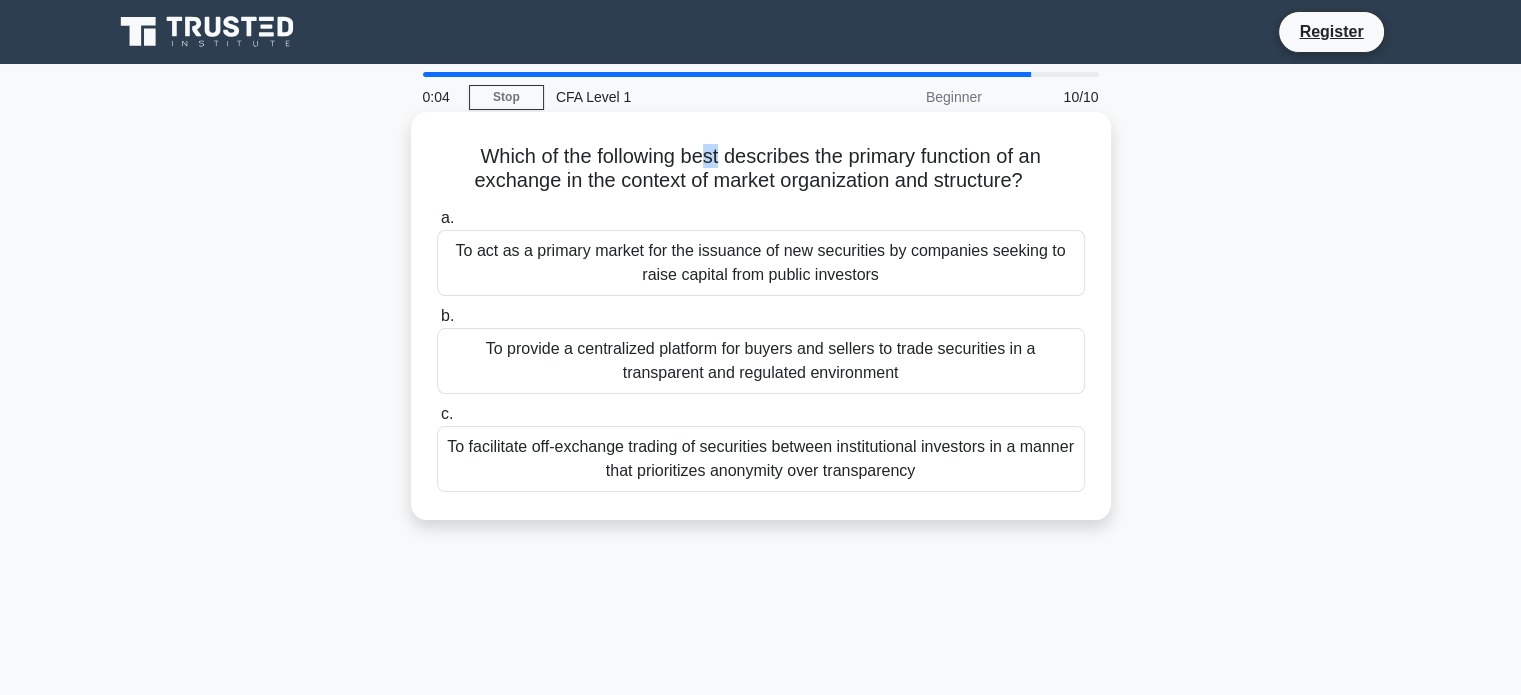 drag, startPoint x: 697, startPoint y: 148, endPoint x: 720, endPoint y: 165, distance: 28.600698 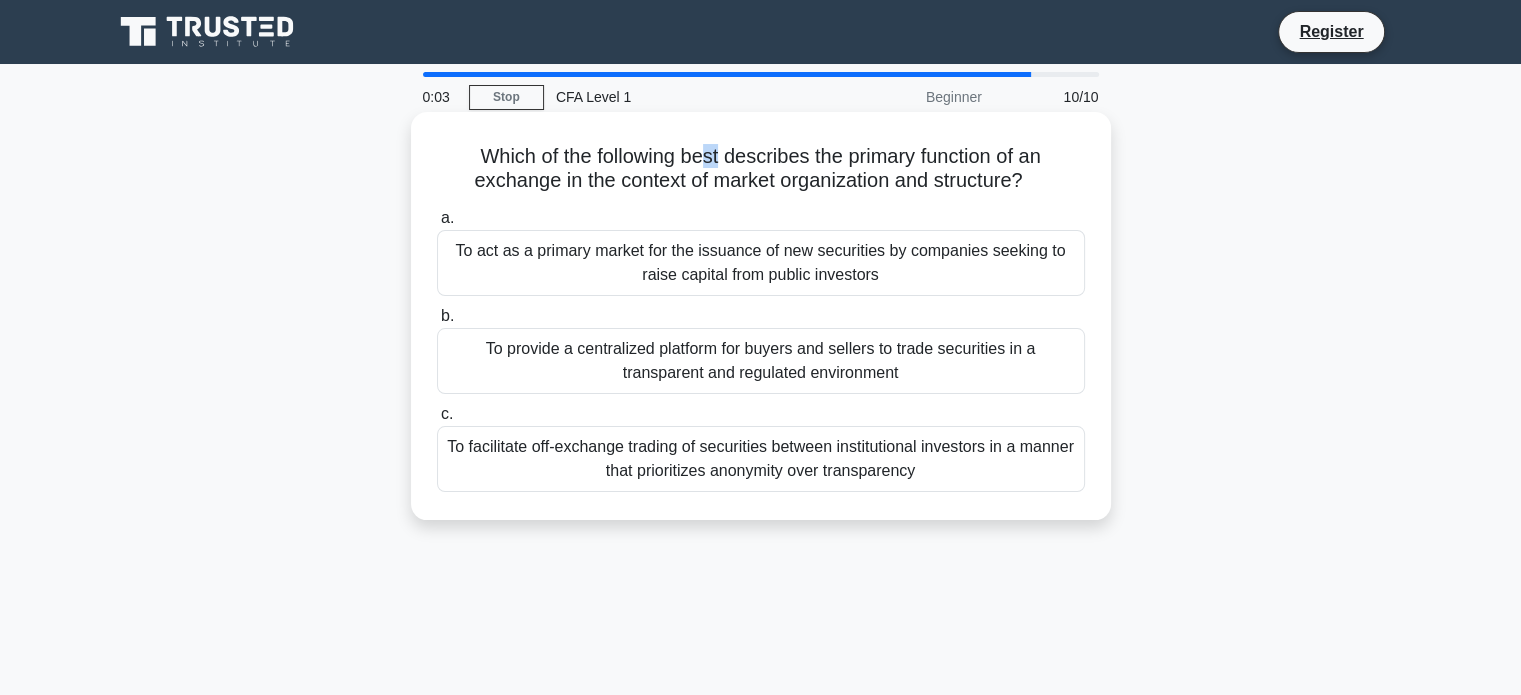 click on "Which of the following best describes the primary function of an exchange in the context of market organization and structure?
.spinner_0XTQ{transform-origin:center;animation:spinner_y6GP .75s linear infinite}@keyframes spinner_y6GP{100%{transform:rotate(360deg)}}" at bounding box center [761, 169] 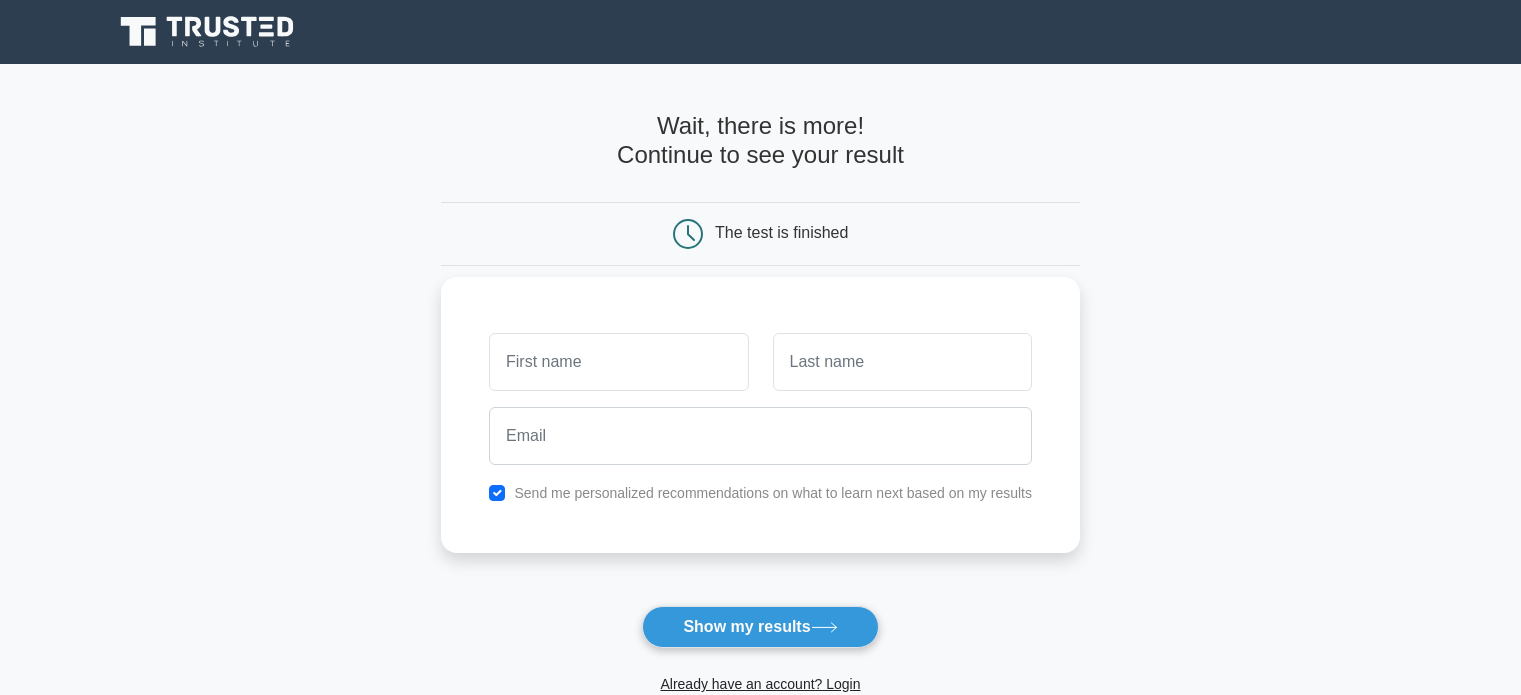 scroll, scrollTop: 0, scrollLeft: 0, axis: both 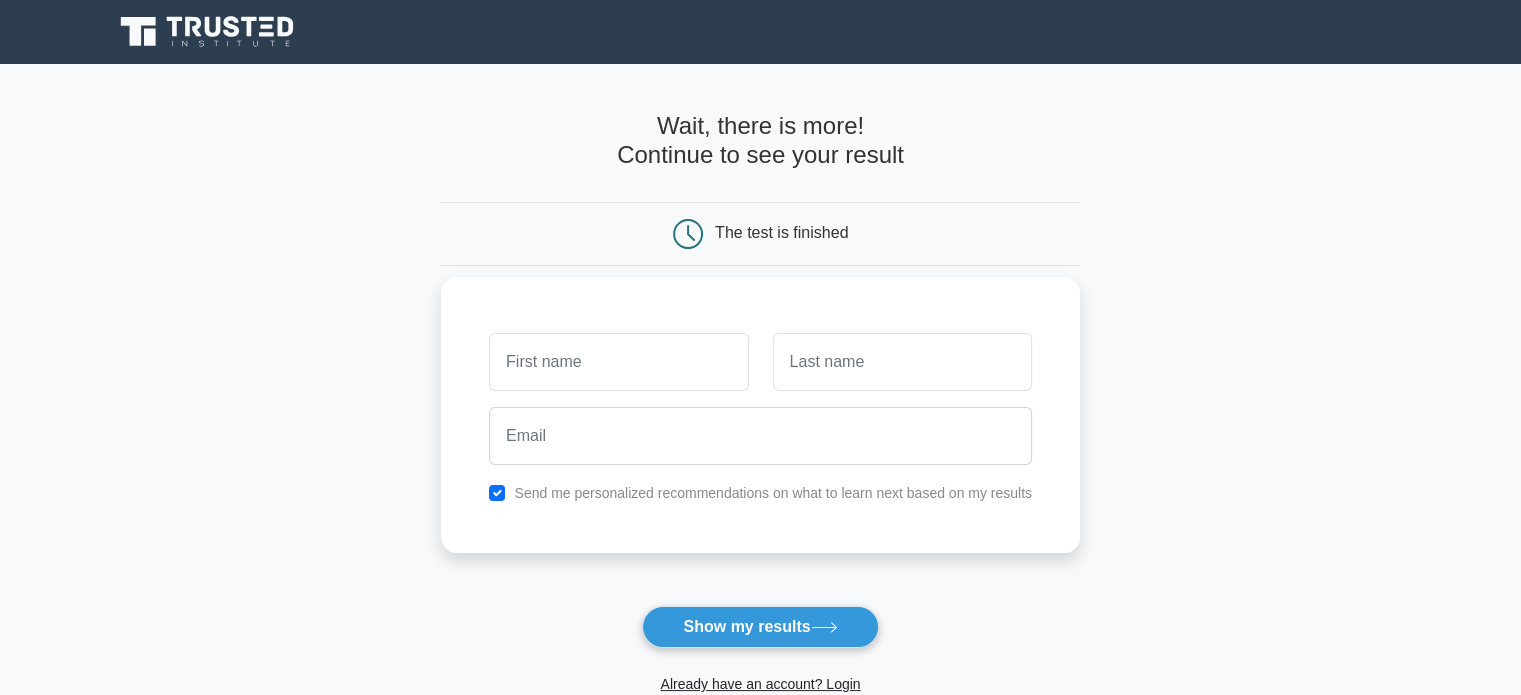 click at bounding box center [618, 362] 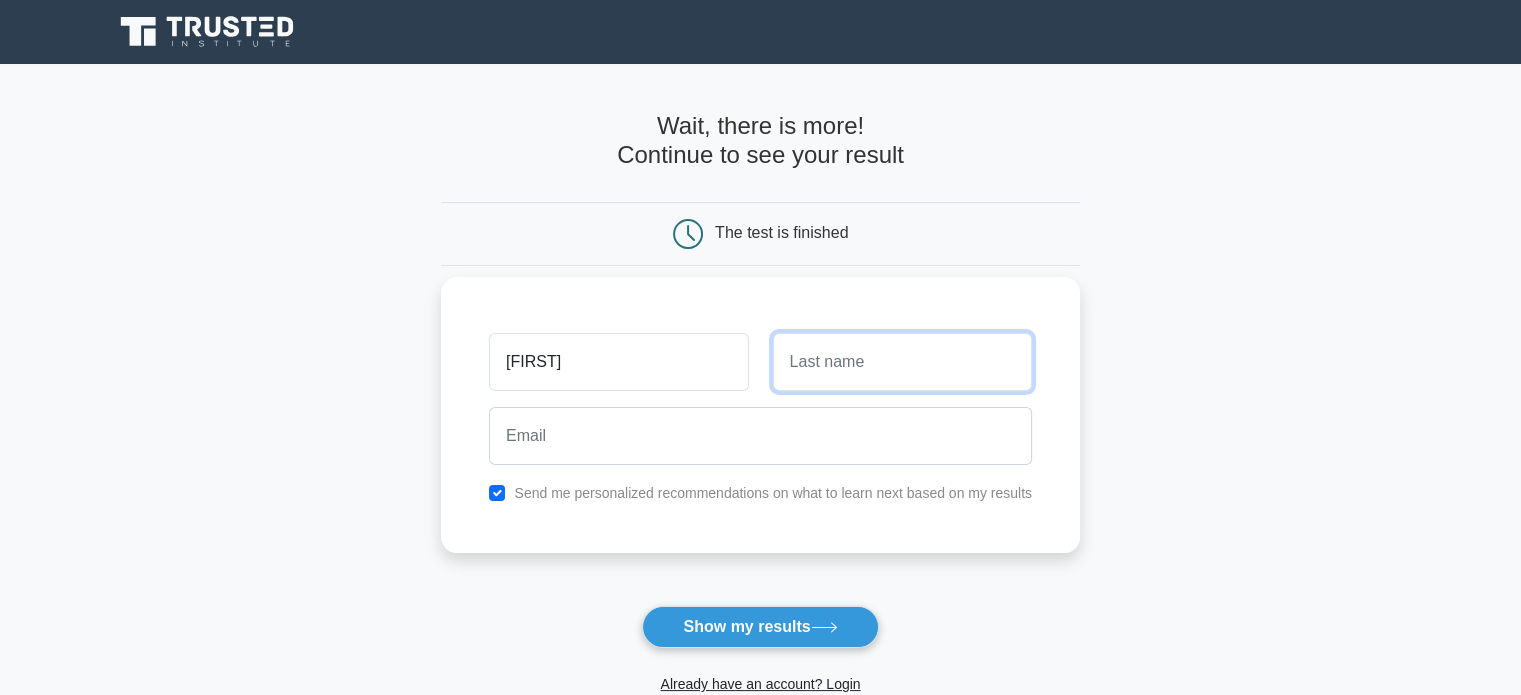 click at bounding box center [902, 362] 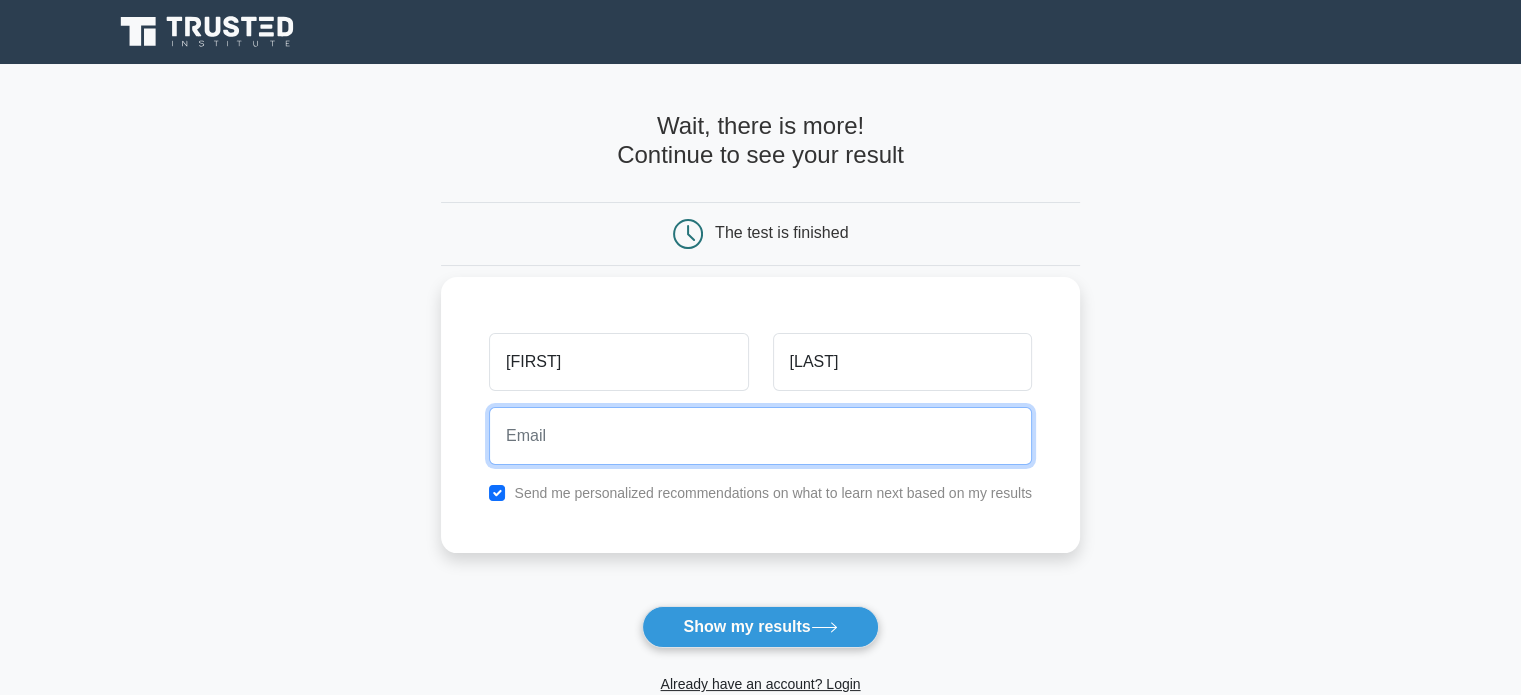 click at bounding box center (760, 436) 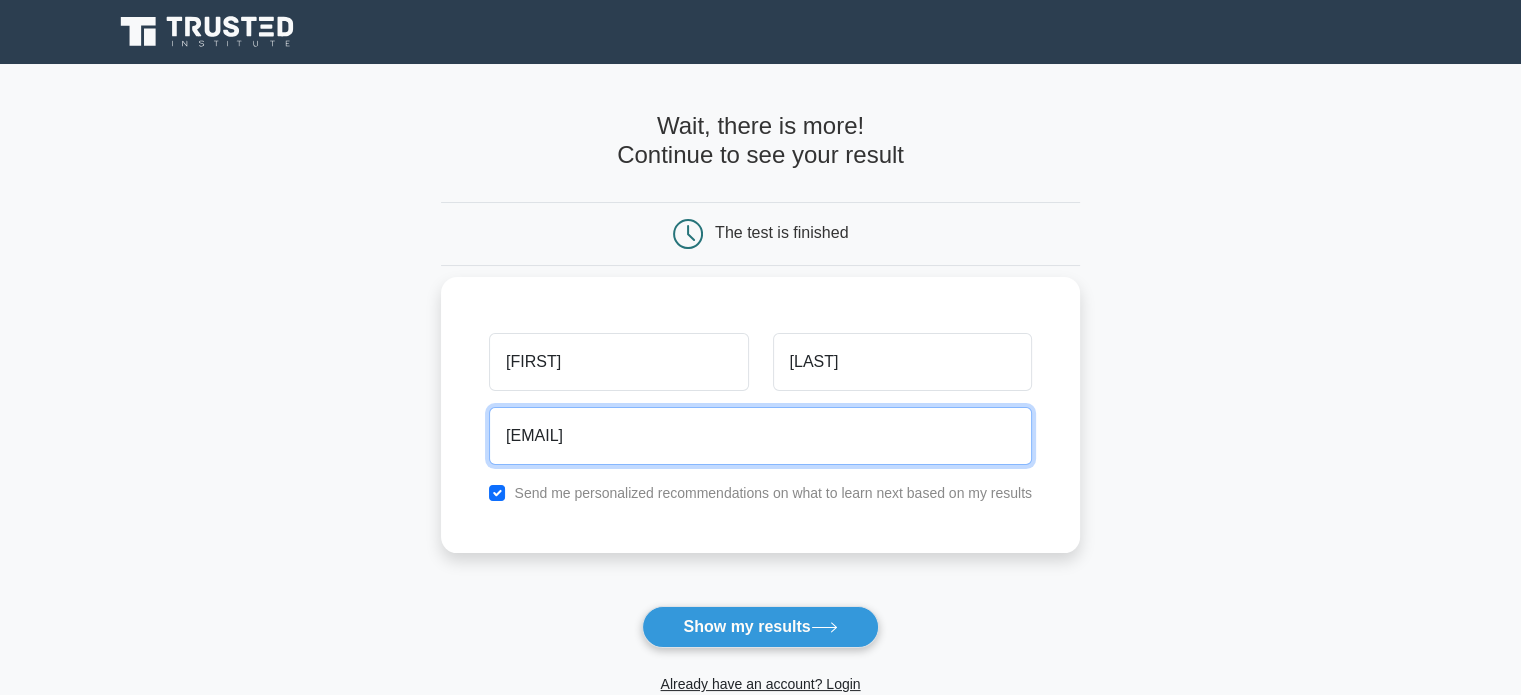 scroll, scrollTop: 100, scrollLeft: 0, axis: vertical 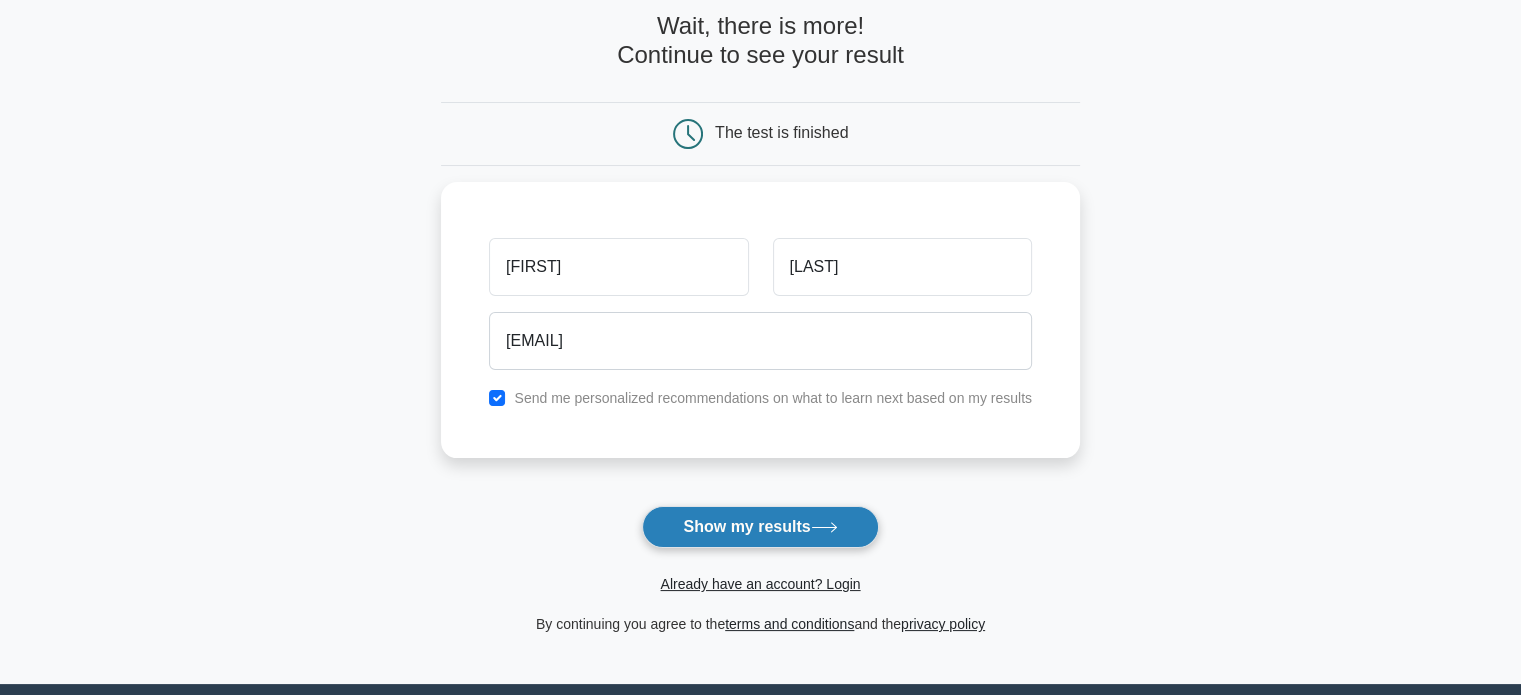 click on "Show my results" at bounding box center [760, 527] 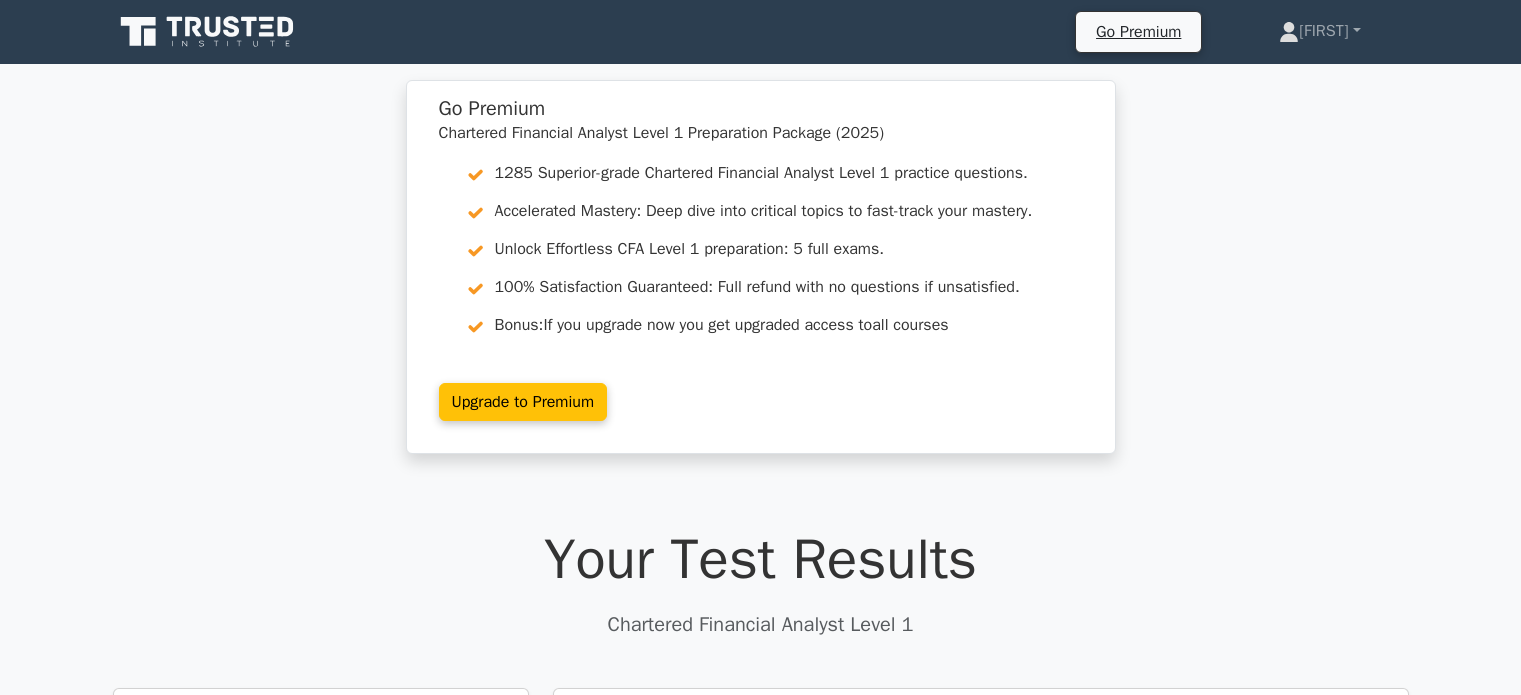 scroll, scrollTop: 0, scrollLeft: 0, axis: both 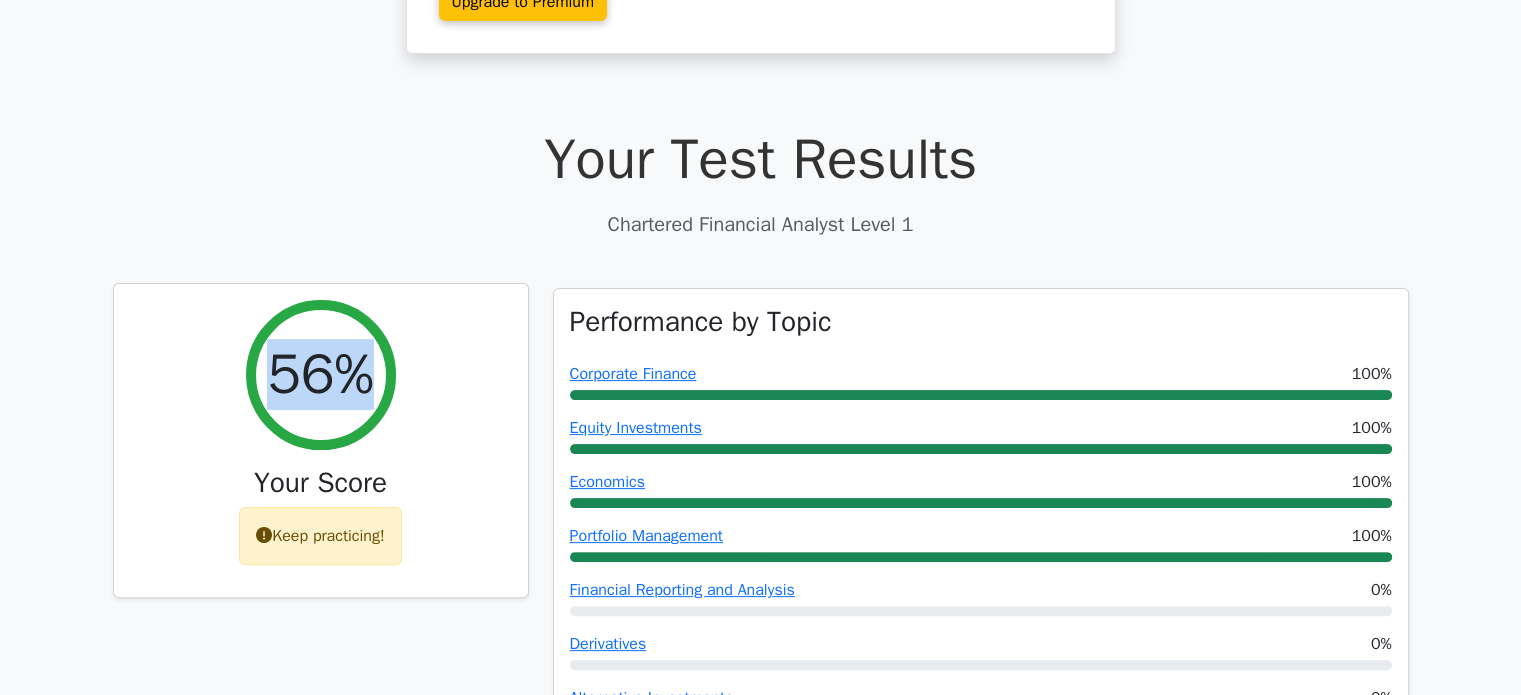 drag, startPoint x: 342, startPoint y: 375, endPoint x: 358, endPoint y: 379, distance: 16.492422 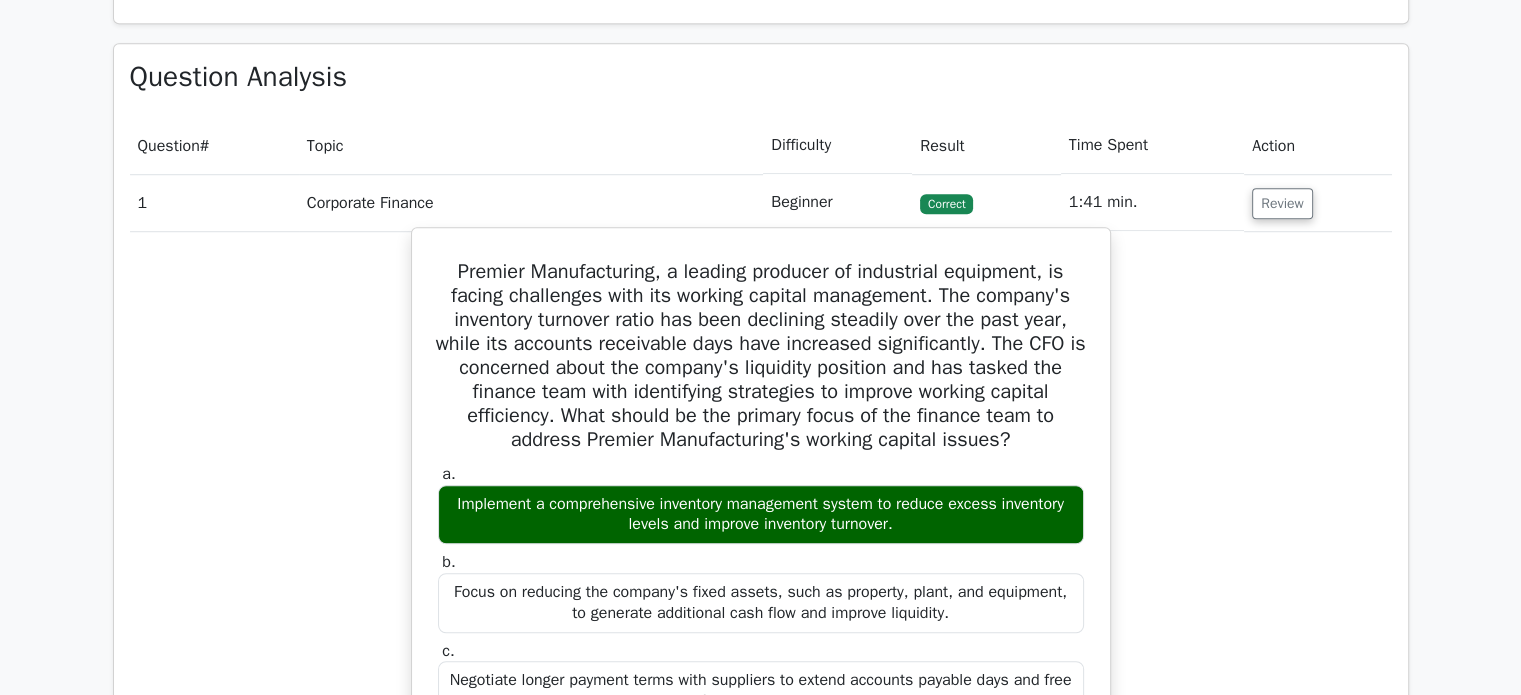 scroll, scrollTop: 1000, scrollLeft: 0, axis: vertical 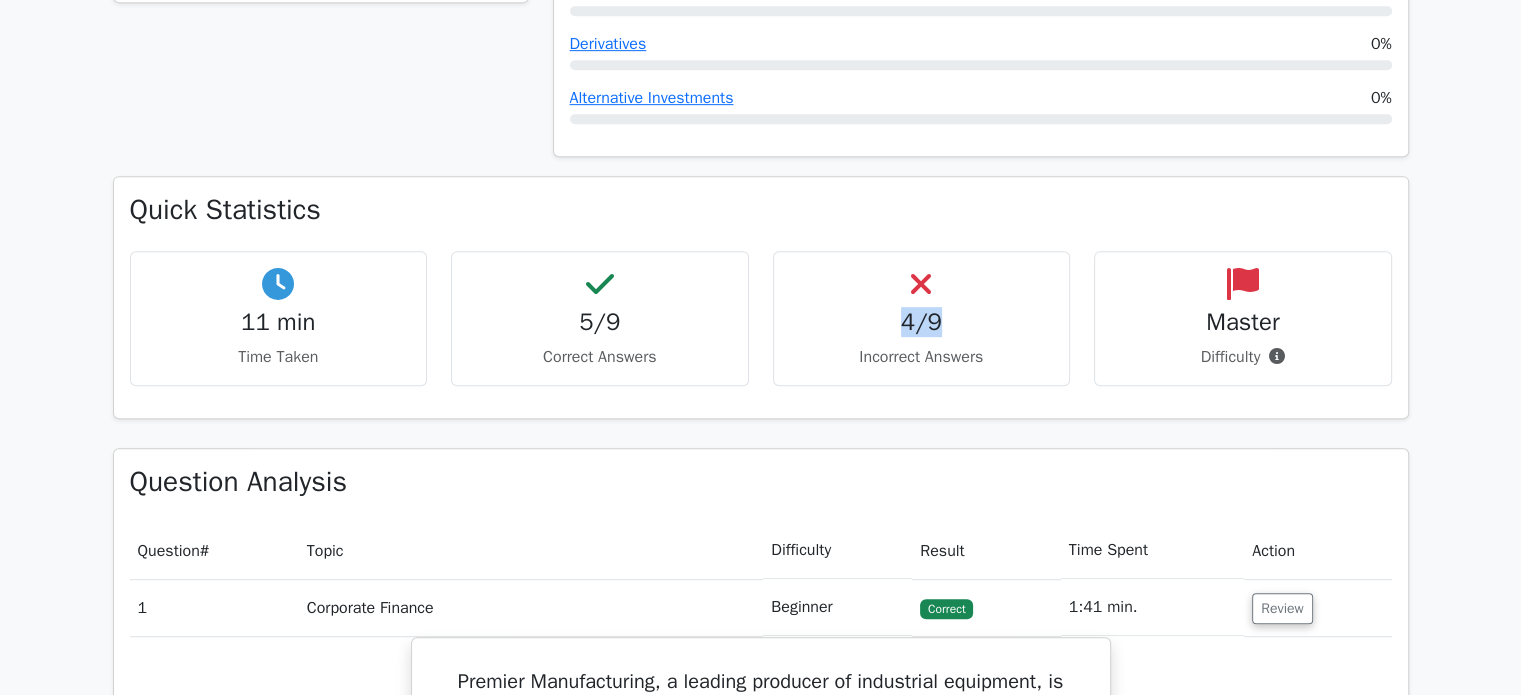 drag, startPoint x: 889, startPoint y: 324, endPoint x: 941, endPoint y: 321, distance: 52.086468 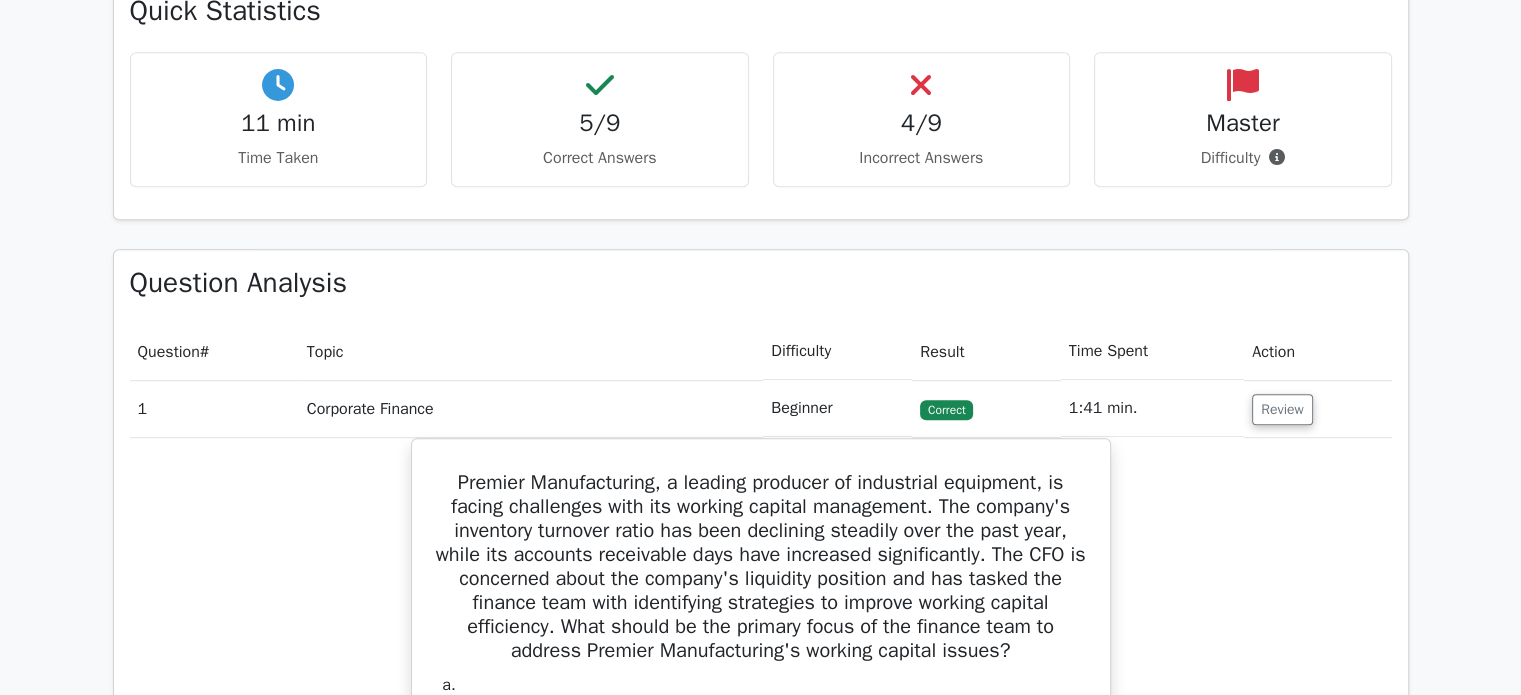 scroll, scrollTop: 1200, scrollLeft: 0, axis: vertical 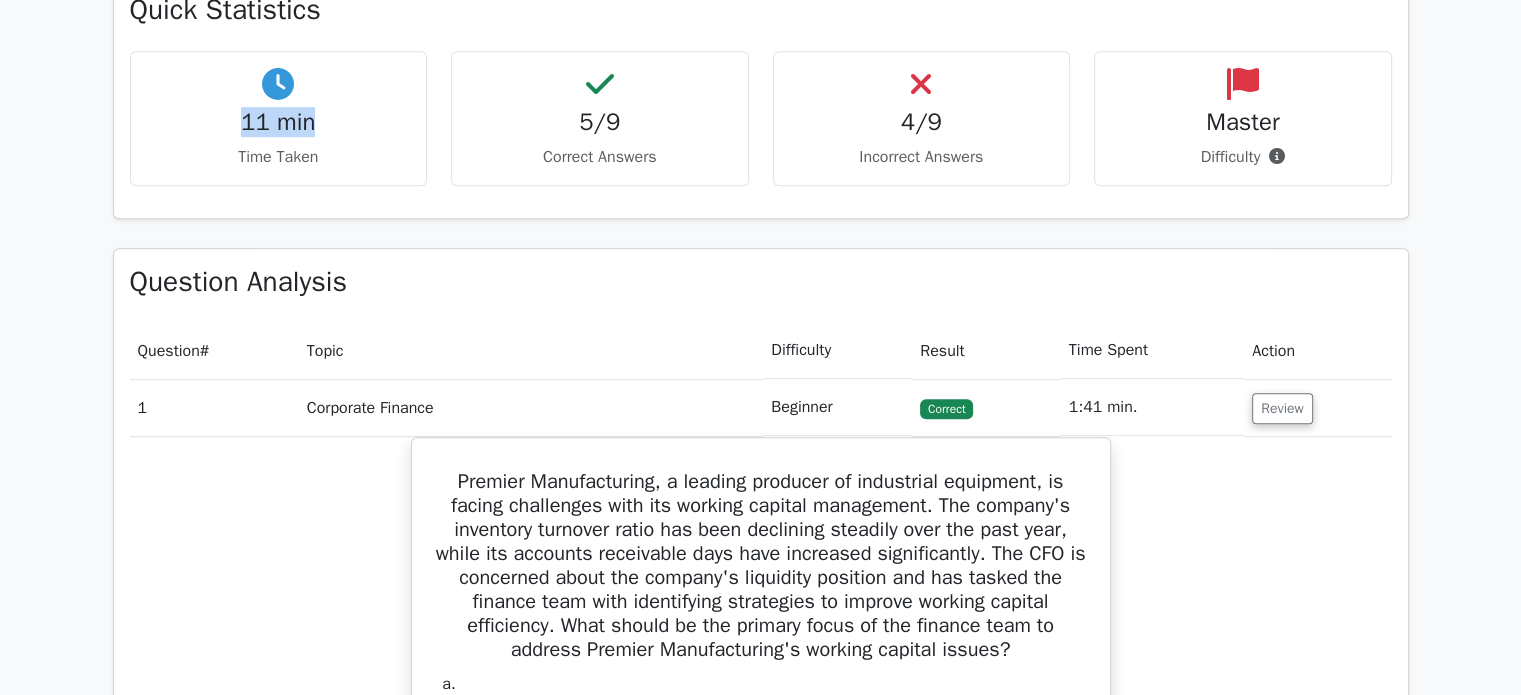 drag, startPoint x: 323, startPoint y: 115, endPoint x: 339, endPoint y: 111, distance: 16.492422 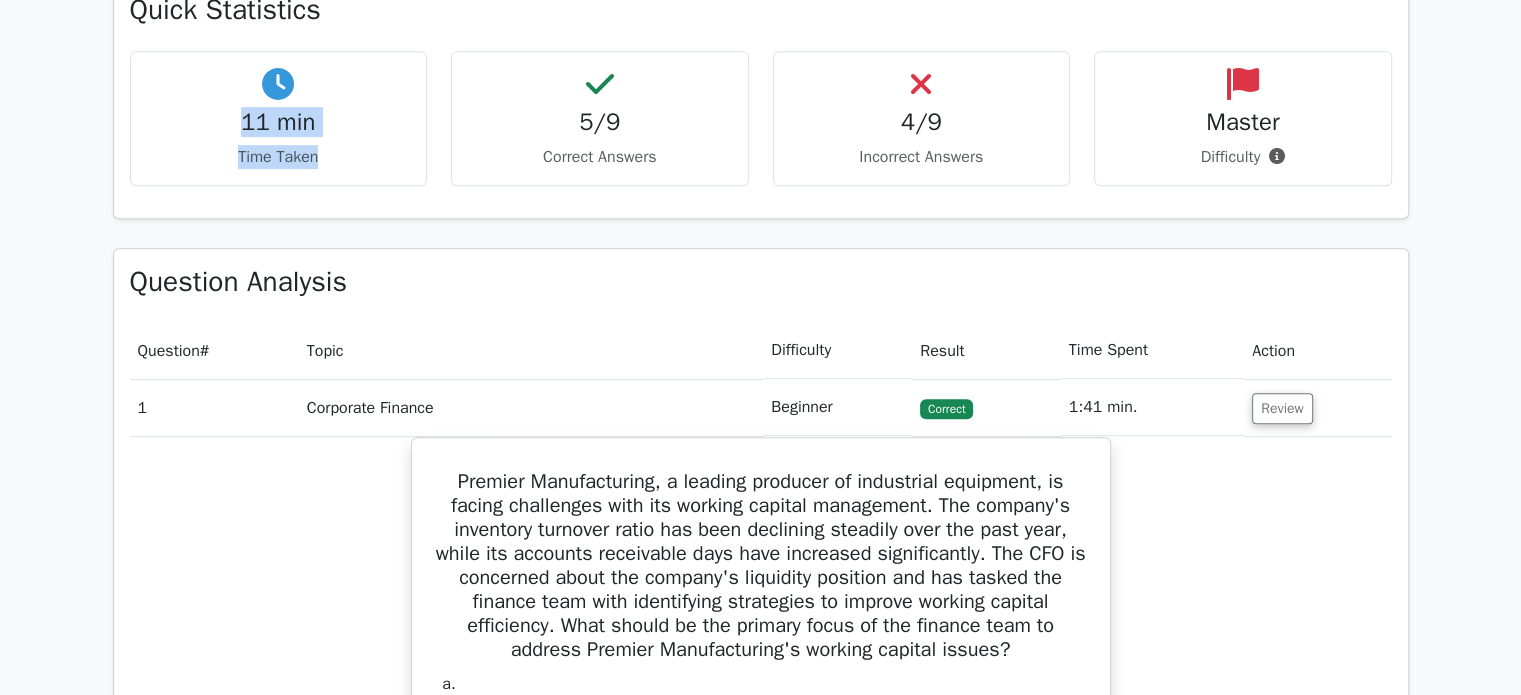 drag, startPoint x: 243, startPoint y: 109, endPoint x: 334, endPoint y: 151, distance: 100.22475 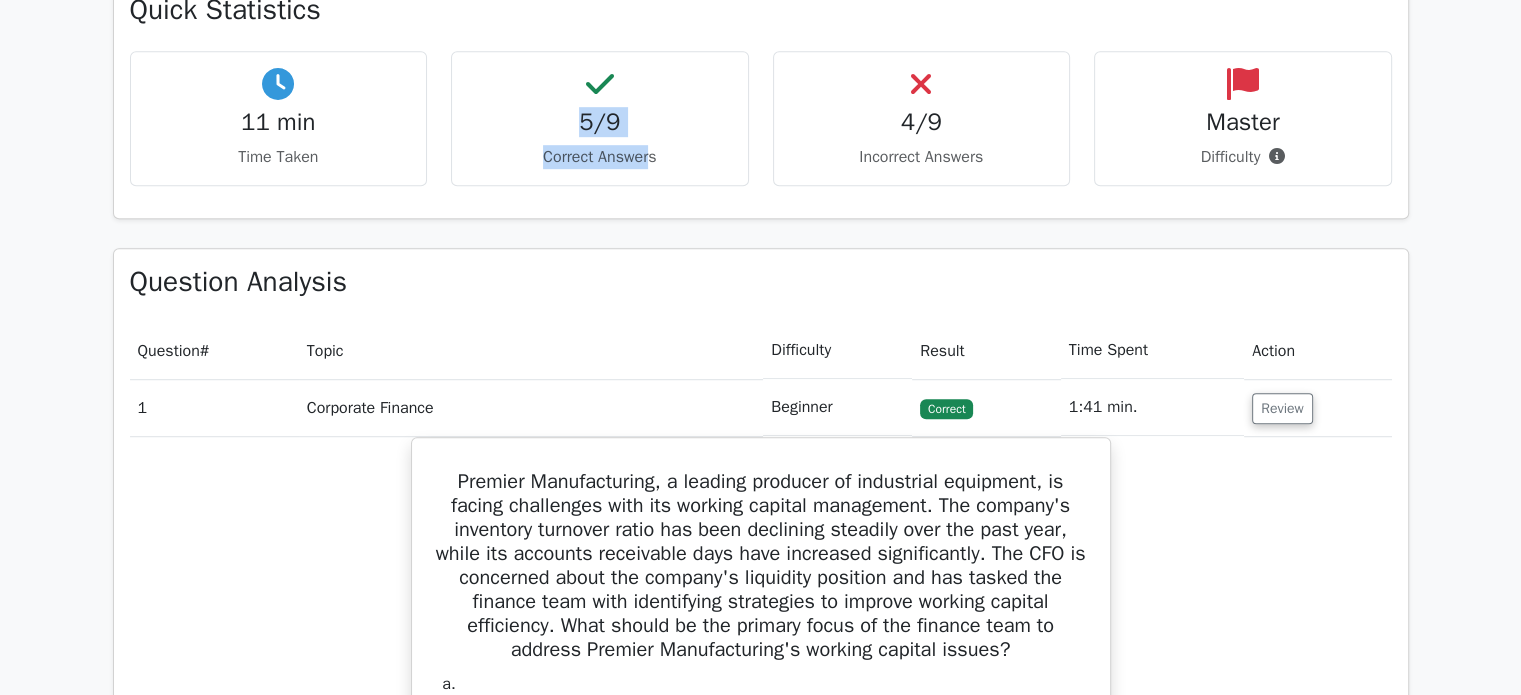 drag, startPoint x: 580, startPoint y: 120, endPoint x: 648, endPoint y: 137, distance: 70.0928 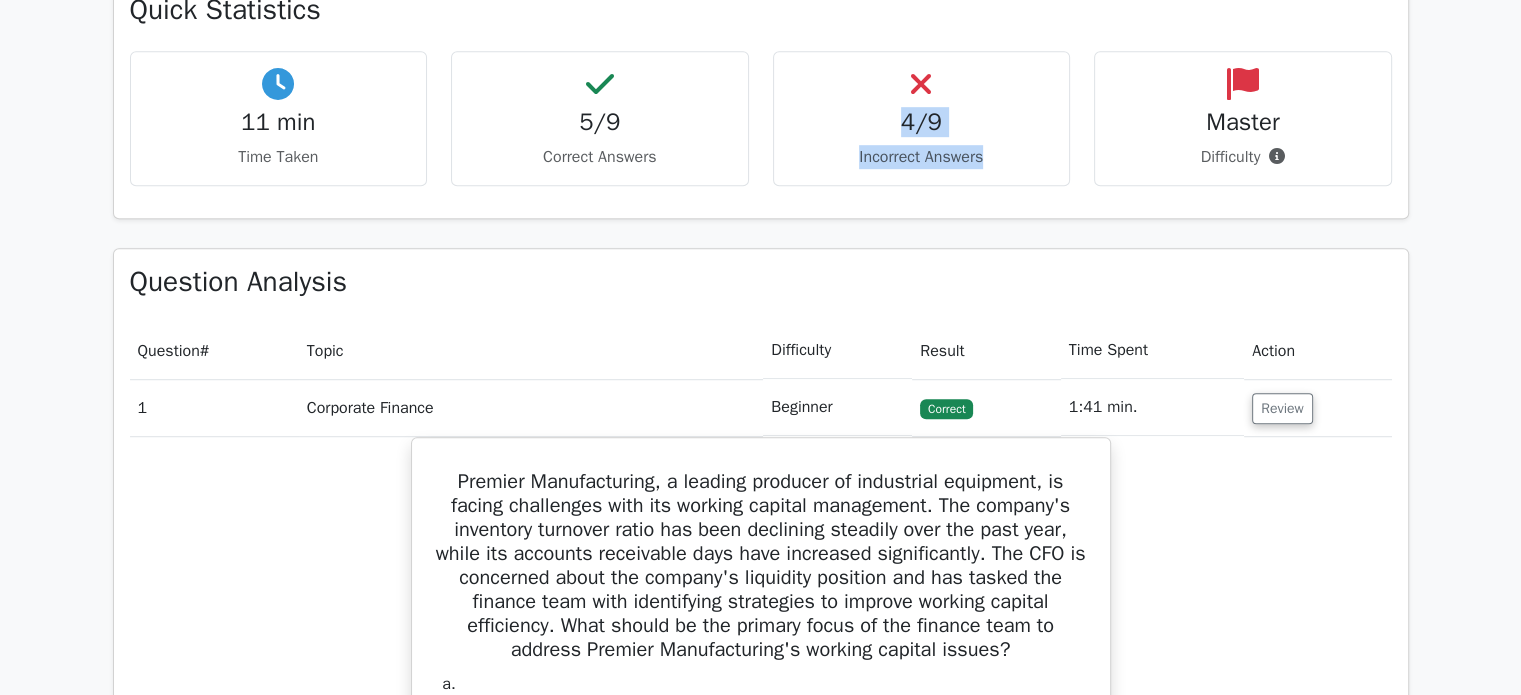 drag, startPoint x: 904, startPoint y: 115, endPoint x: 985, endPoint y: 149, distance: 87.84646 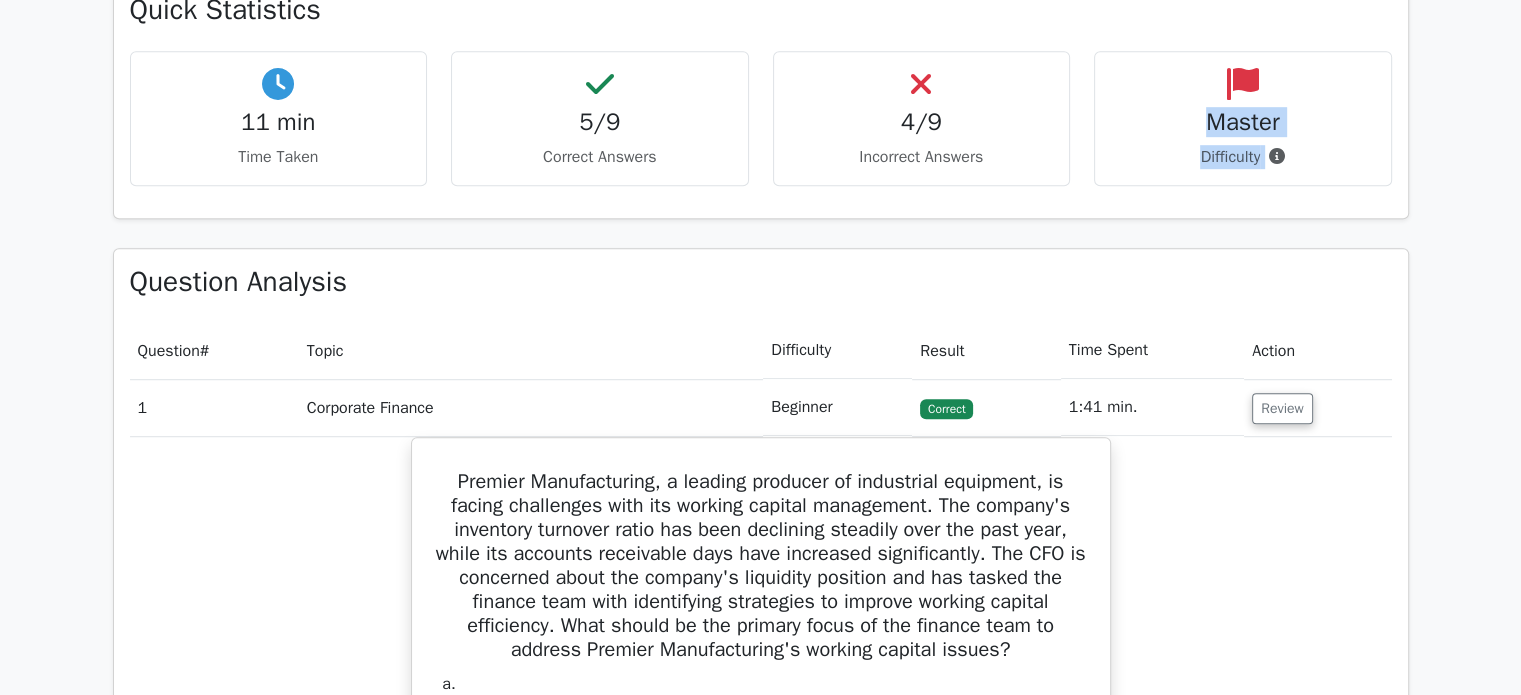 drag, startPoint x: 1194, startPoint y: 116, endPoint x: 1321, endPoint y: 154, distance: 132.56319 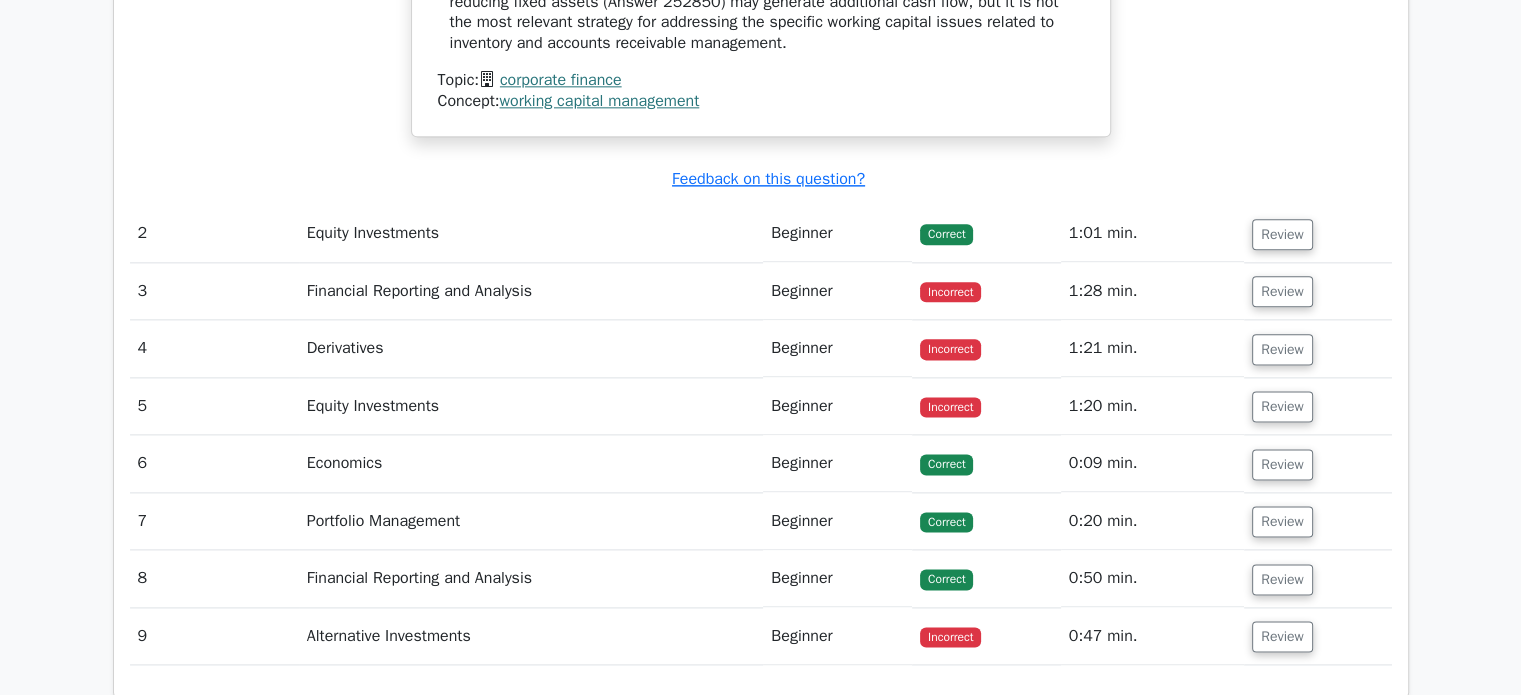 scroll, scrollTop: 2600, scrollLeft: 0, axis: vertical 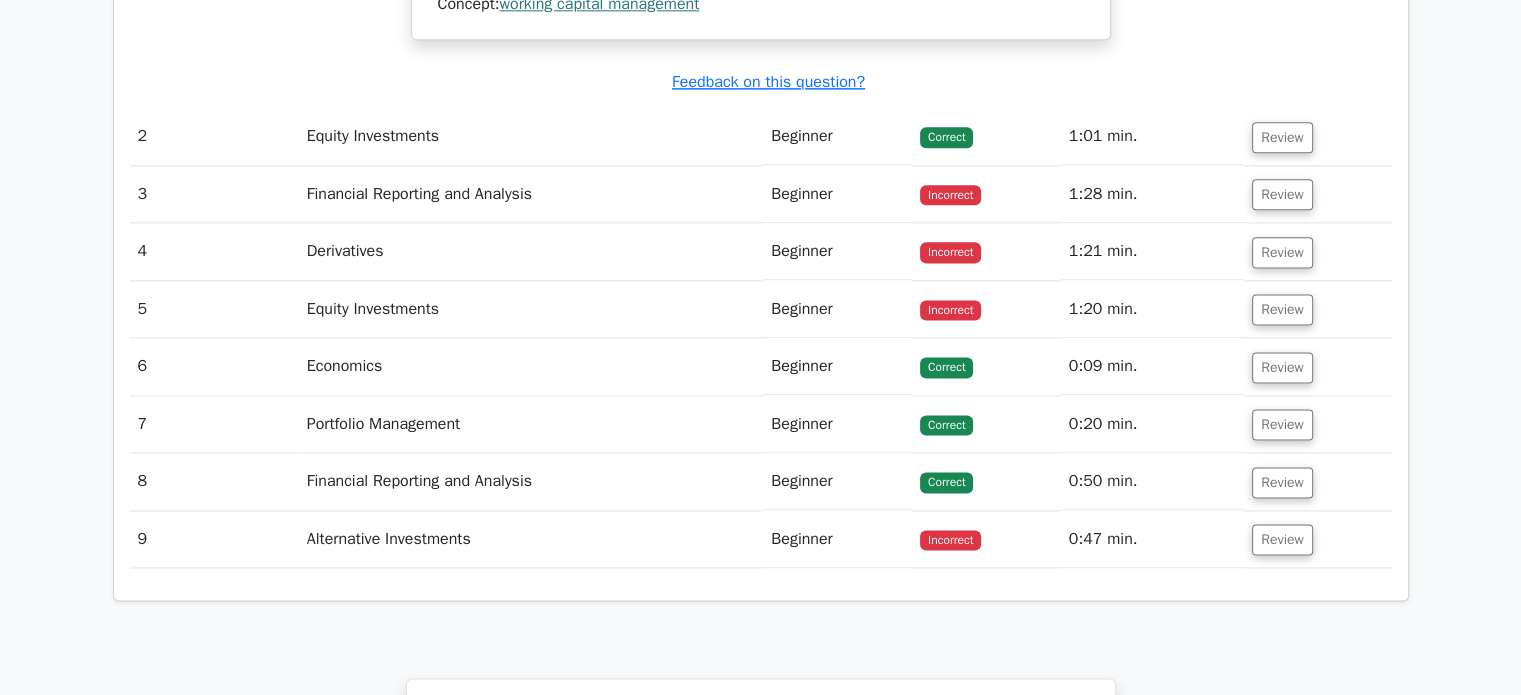 drag, startPoint x: 1065, startPoint y: 362, endPoint x: 1139, endPoint y: 364, distance: 74.02702 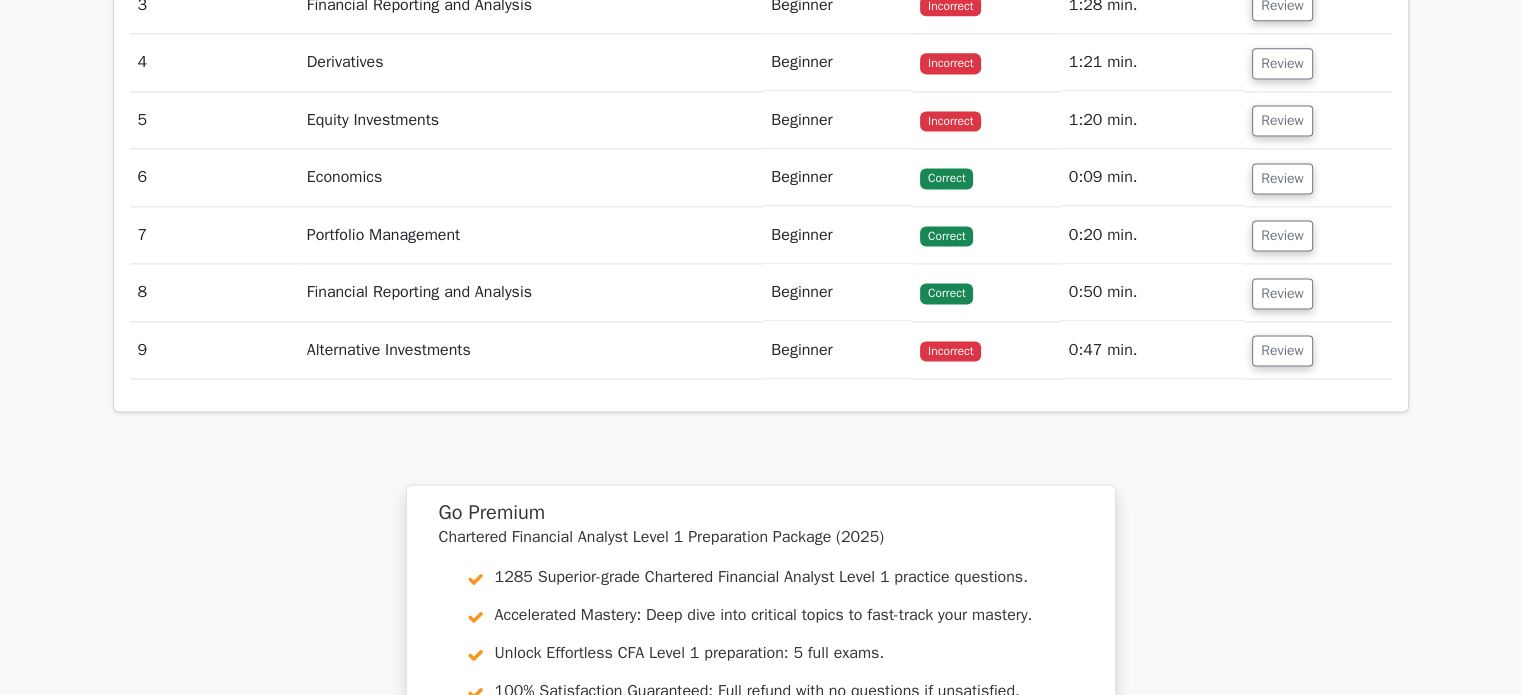 scroll, scrollTop: 2600, scrollLeft: 0, axis: vertical 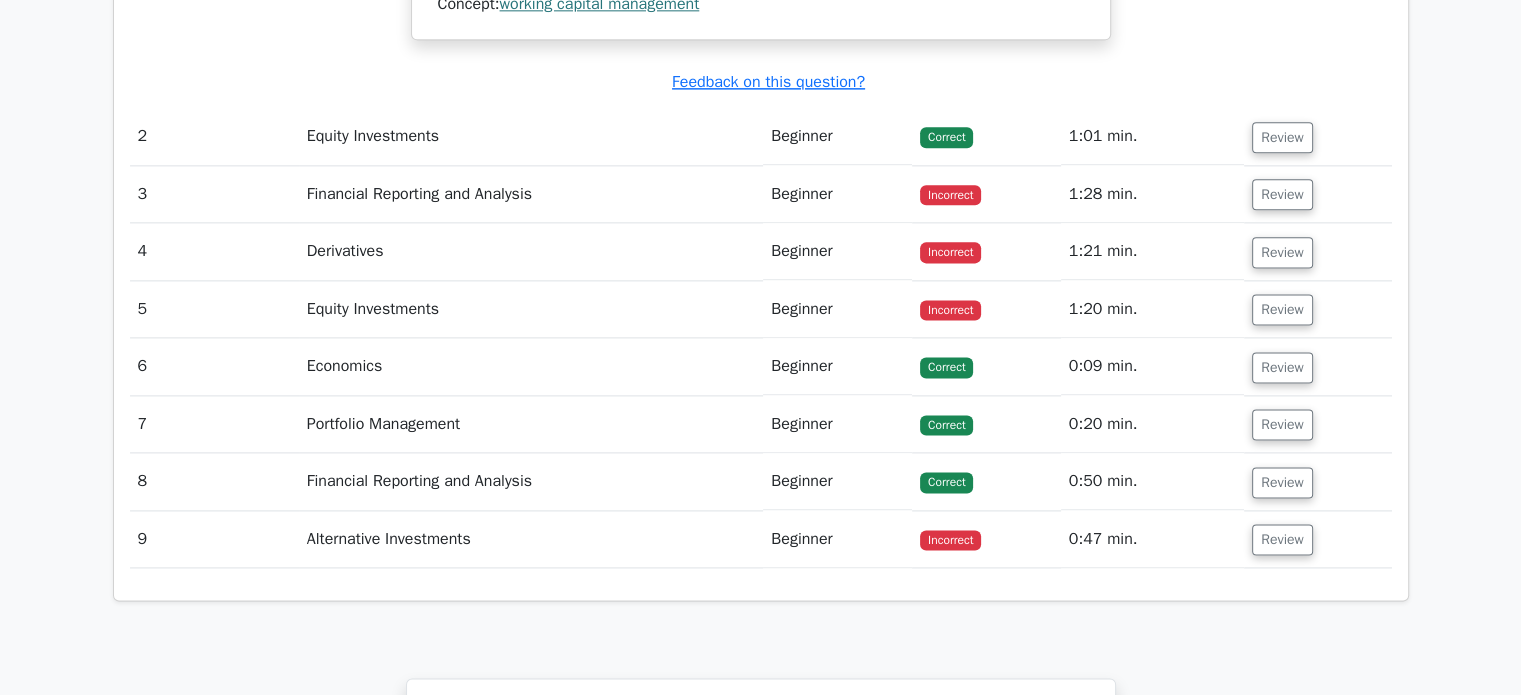 drag, startPoint x: 908, startPoint y: 129, endPoint x: 1038, endPoint y: 528, distance: 419.6439 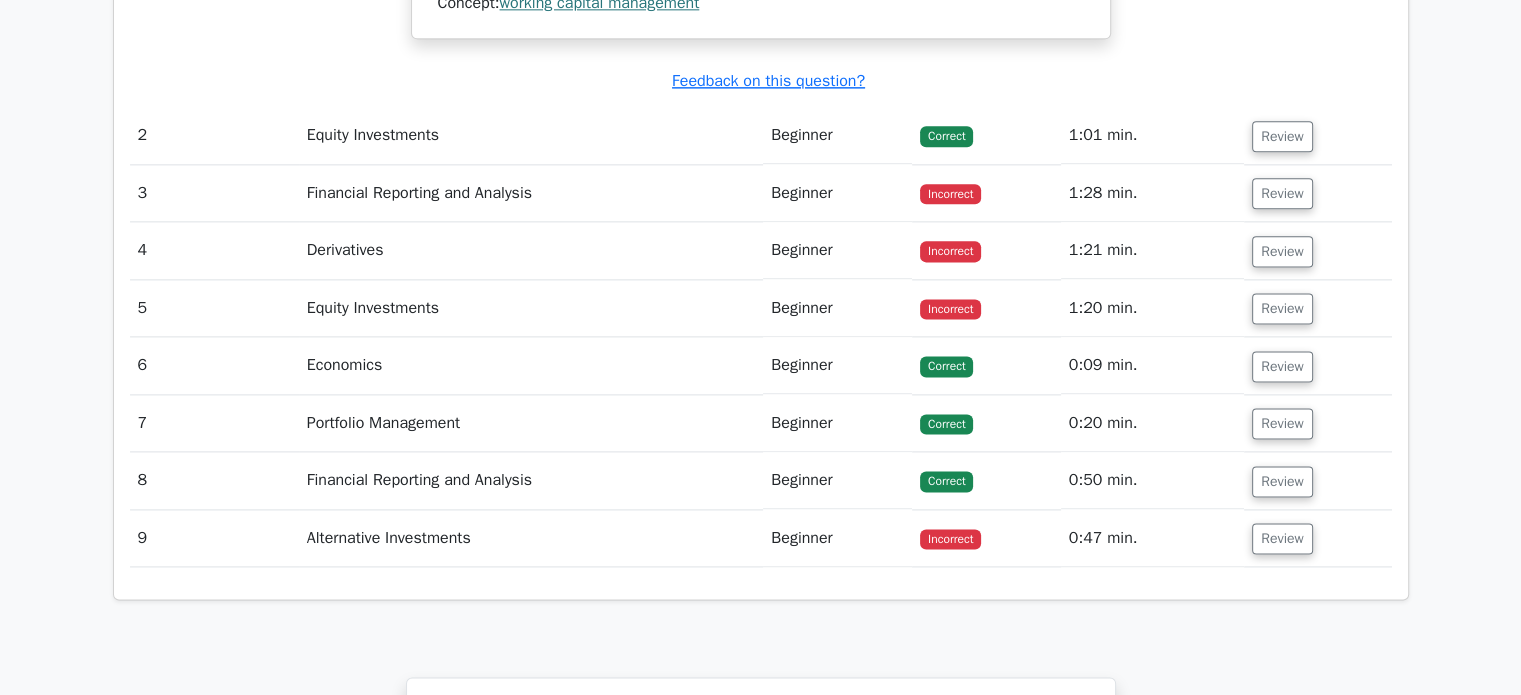 scroll, scrollTop: 2900, scrollLeft: 0, axis: vertical 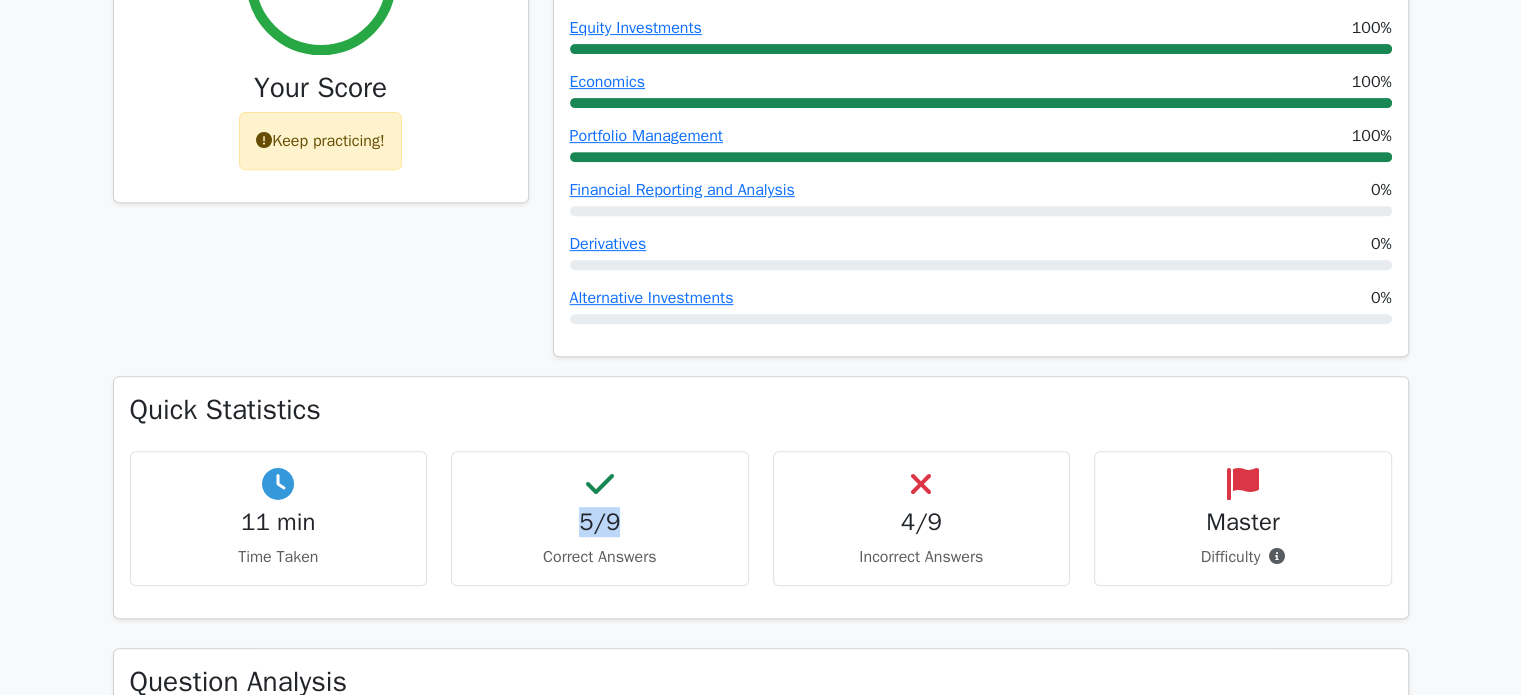 drag, startPoint x: 578, startPoint y: 519, endPoint x: 628, endPoint y: 527, distance: 50.635956 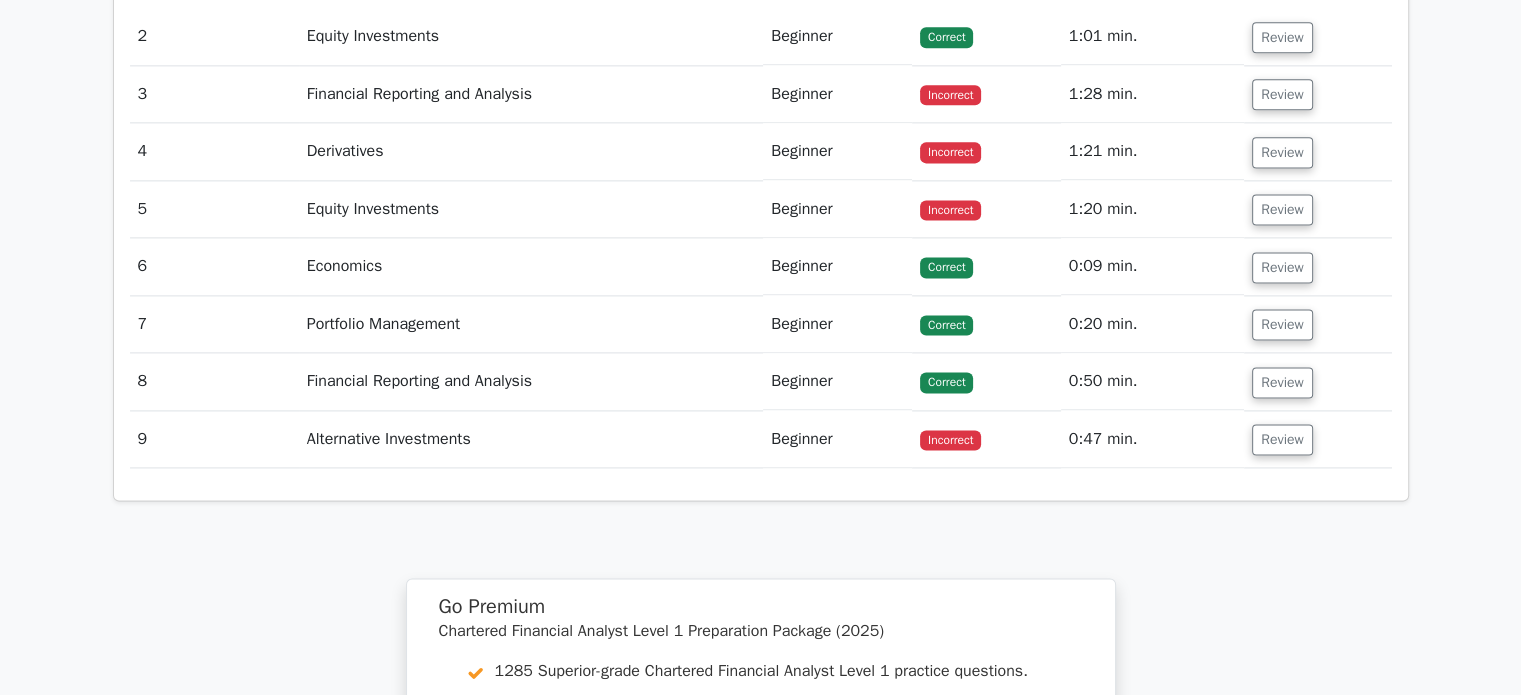 scroll, scrollTop: 2600, scrollLeft: 0, axis: vertical 